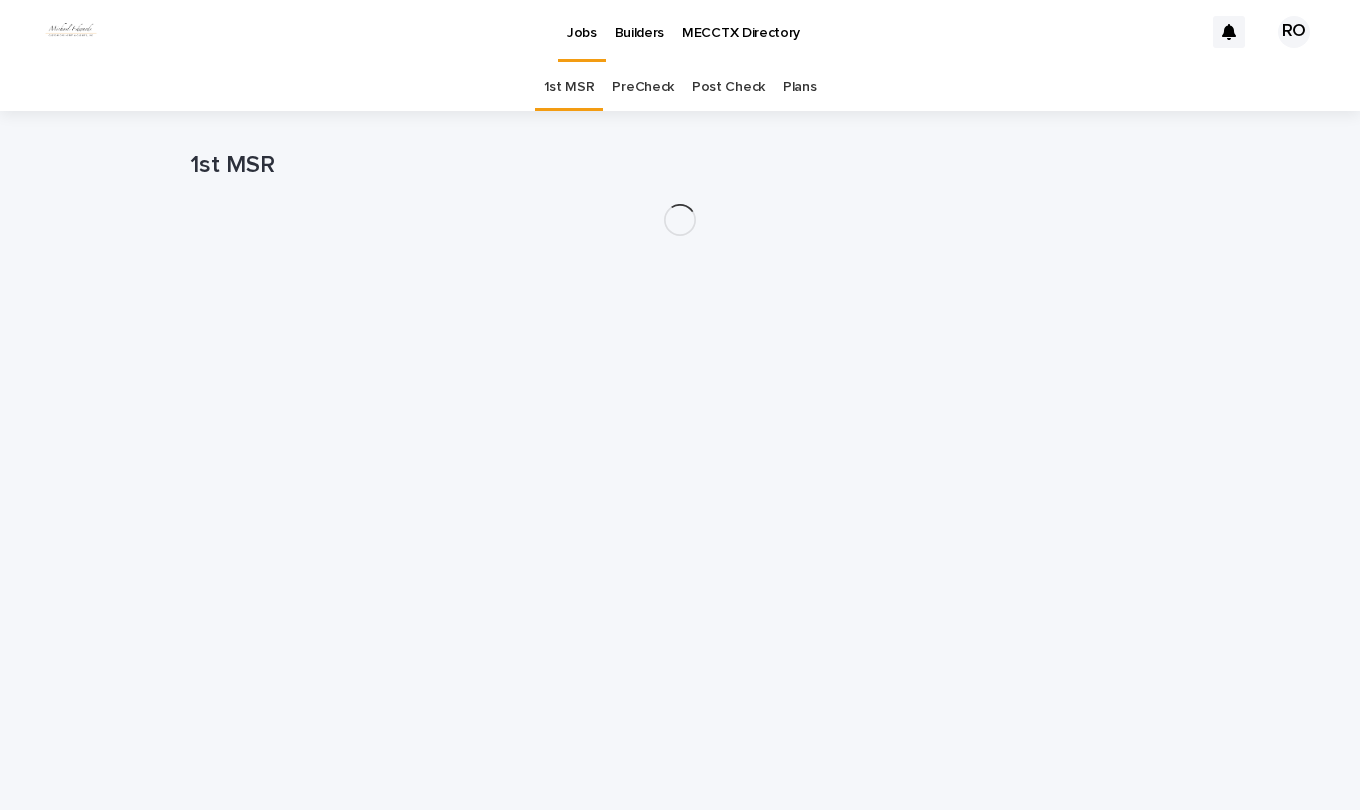 scroll, scrollTop: 0, scrollLeft: 0, axis: both 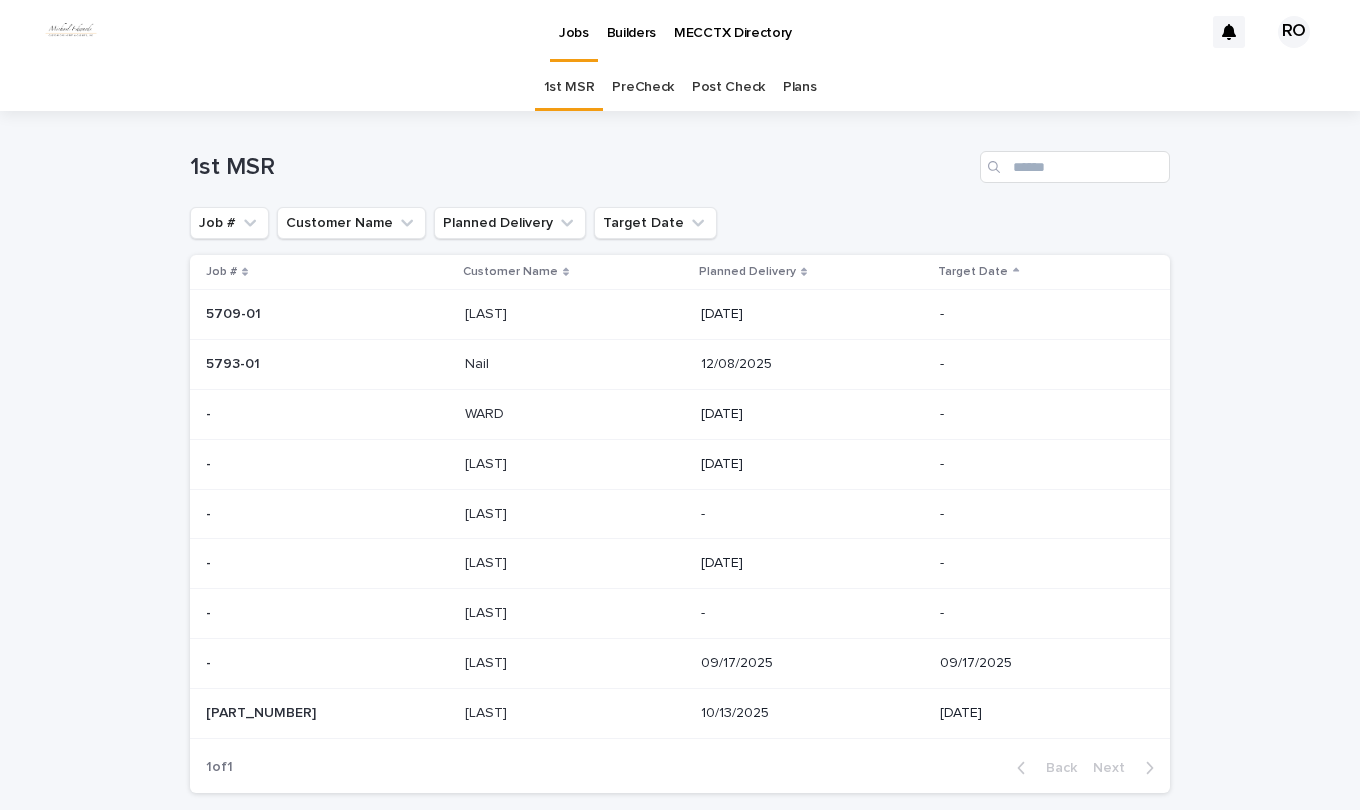 click at bounding box center [575, 414] 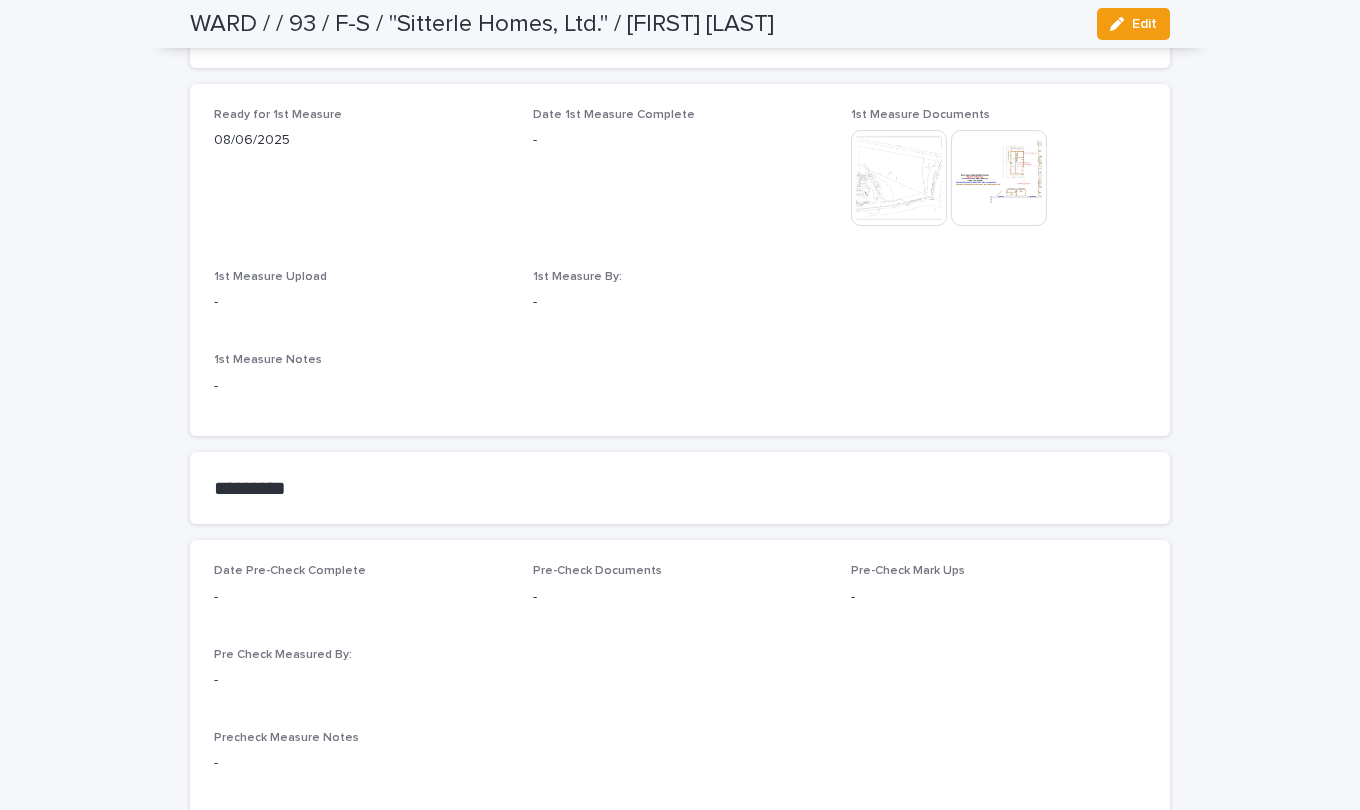 scroll, scrollTop: 1200, scrollLeft: 0, axis: vertical 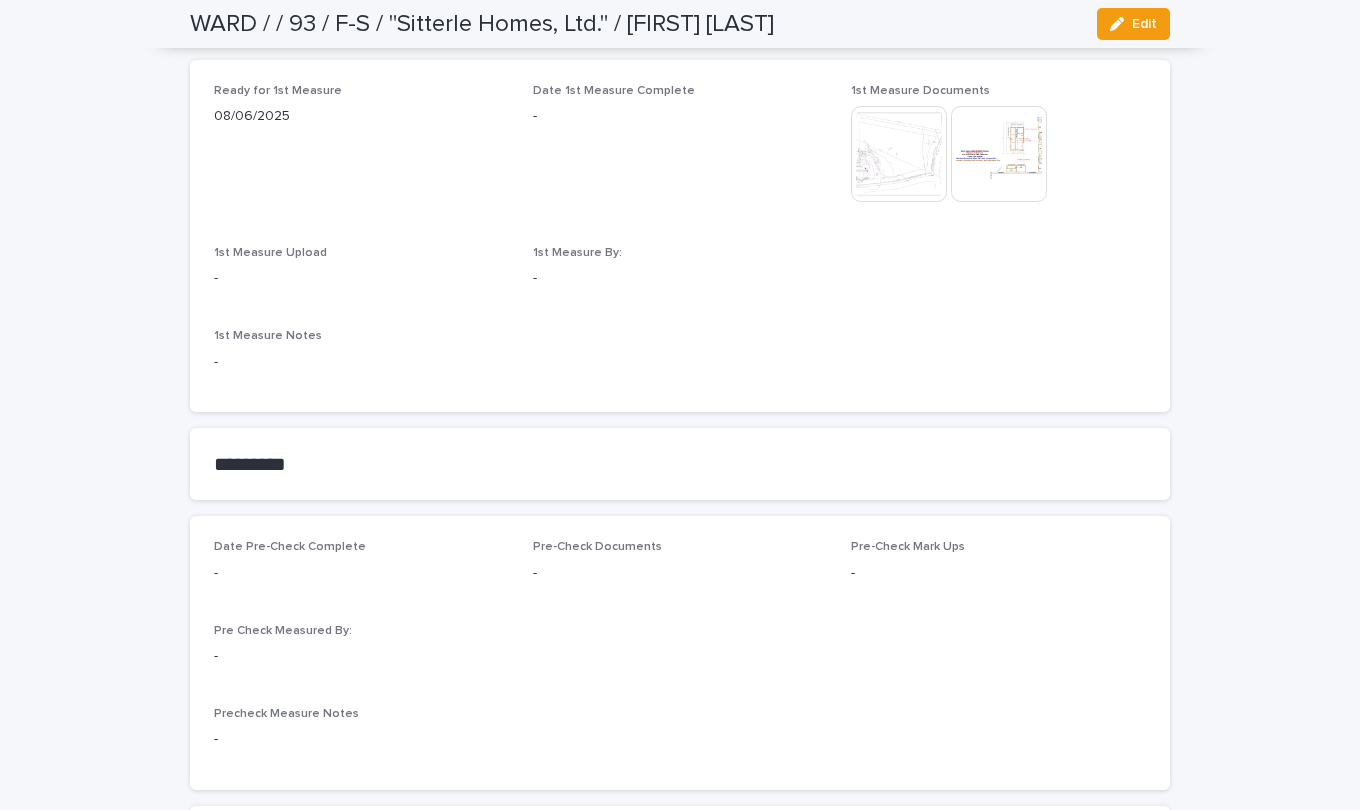 click 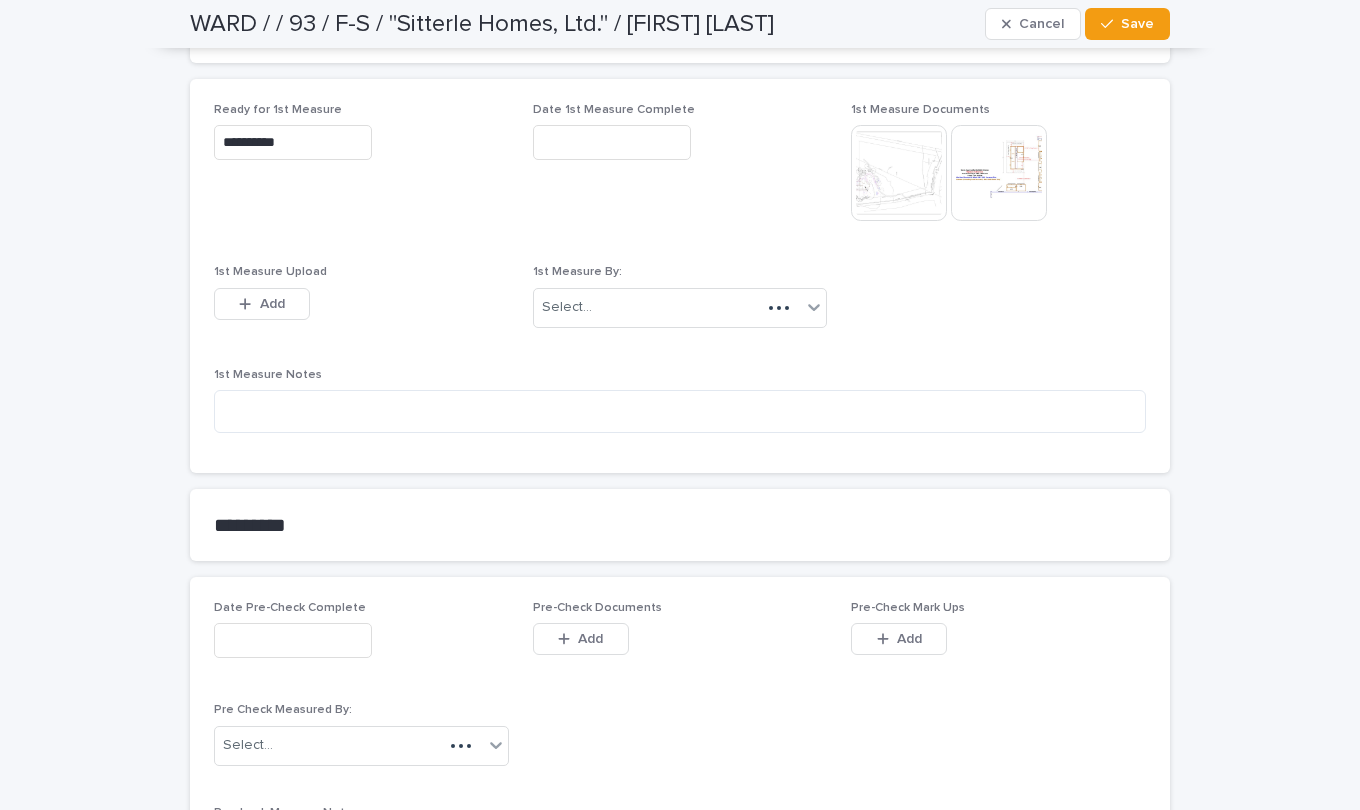 scroll, scrollTop: 1278, scrollLeft: 0, axis: vertical 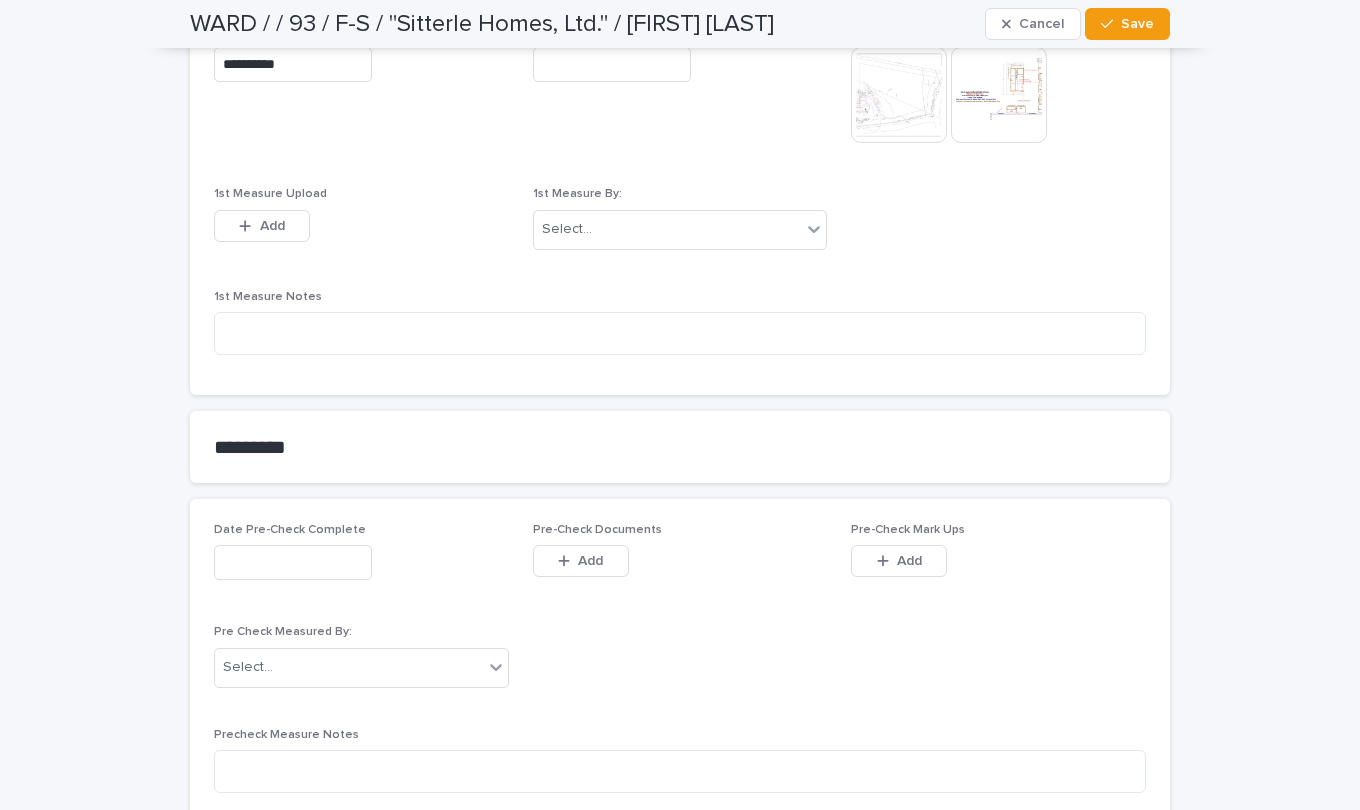 click on "Add" at bounding box center (272, 226) 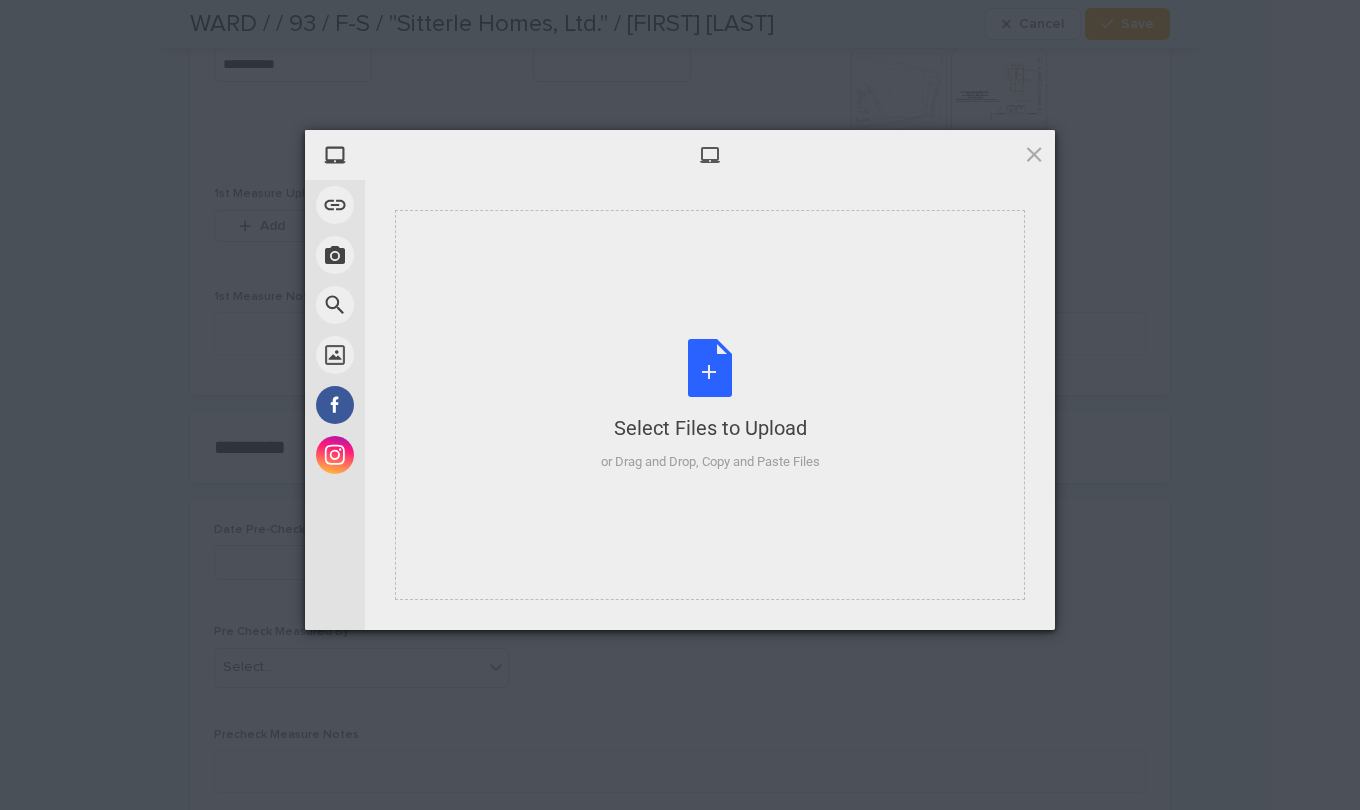 click on "Select Files to Upload
or Drag and Drop, Copy and Paste Files" at bounding box center [710, 405] 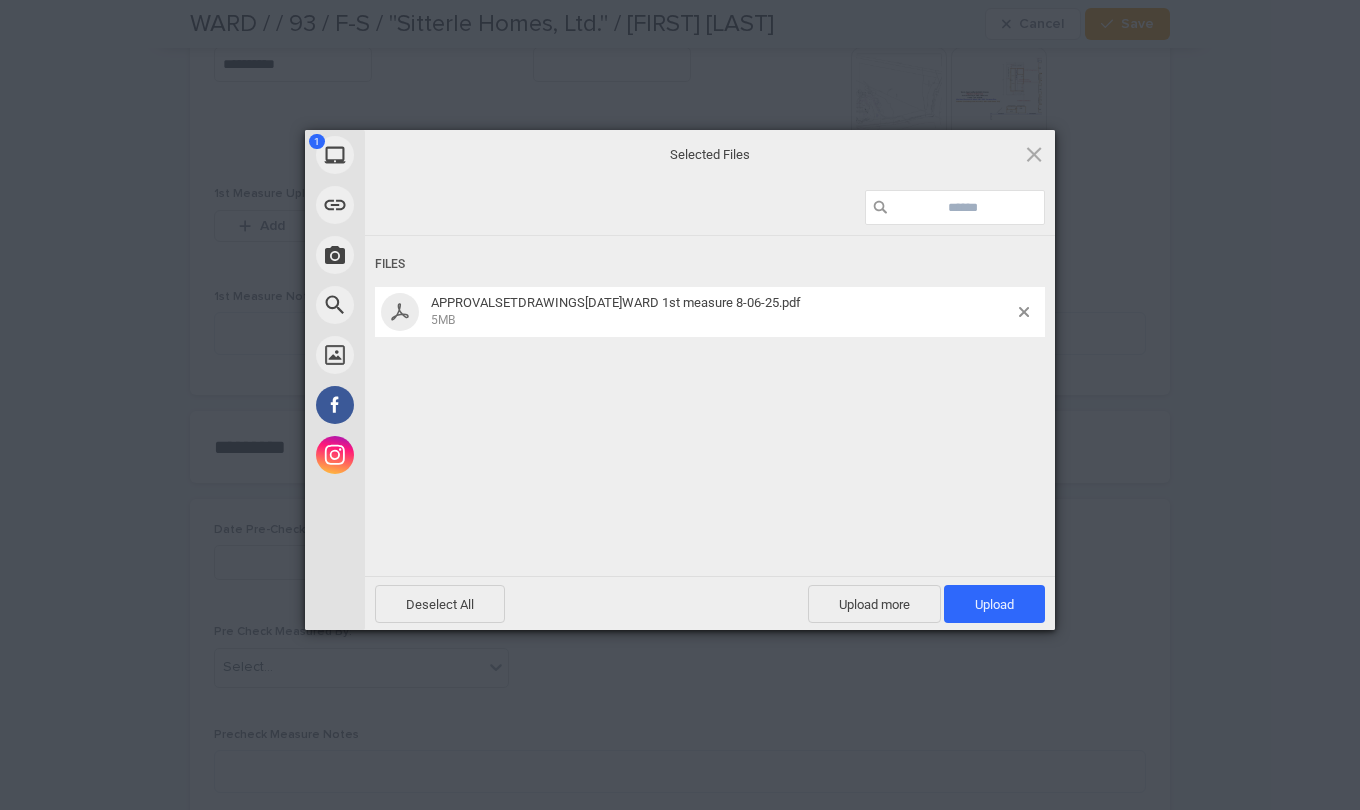 click on "Upload
1" at bounding box center (994, 604) 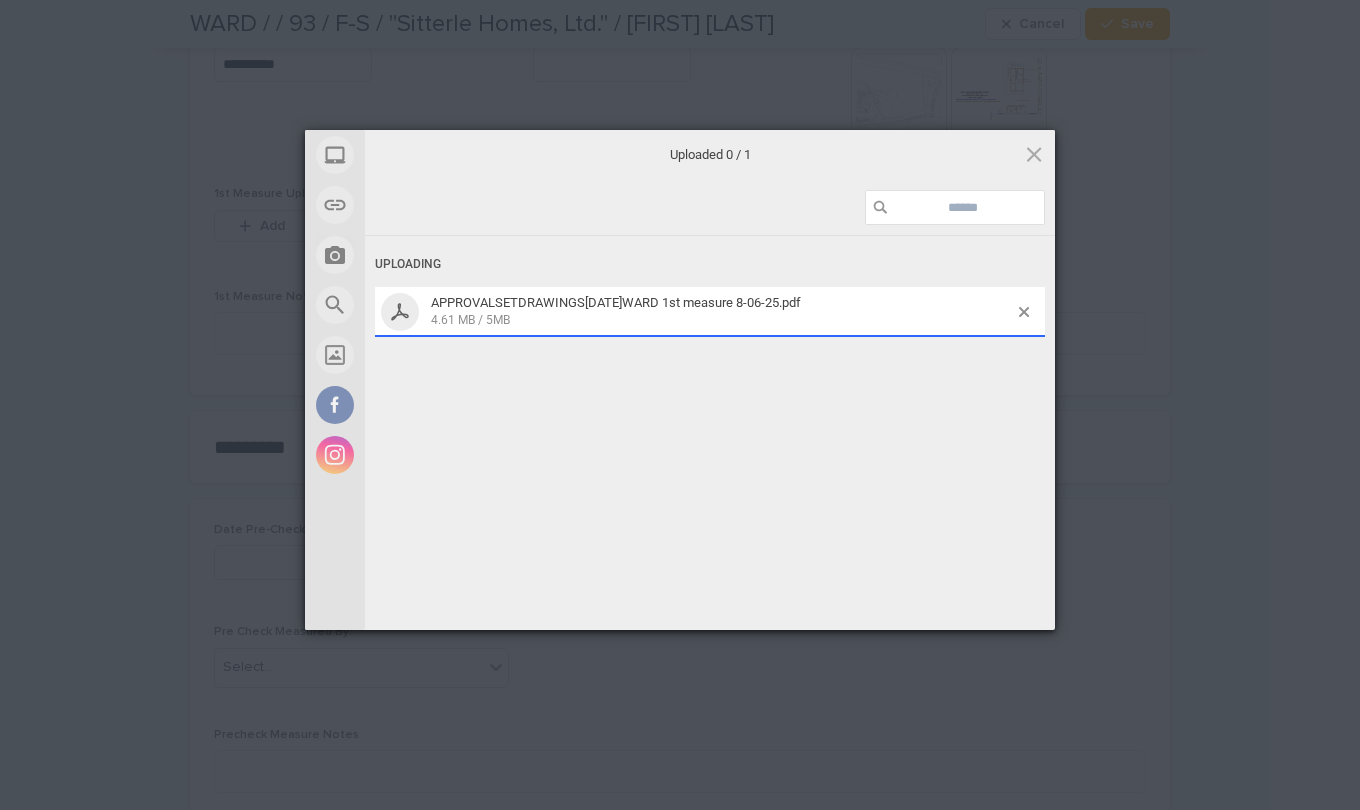 scroll, scrollTop: 1314, scrollLeft: 0, axis: vertical 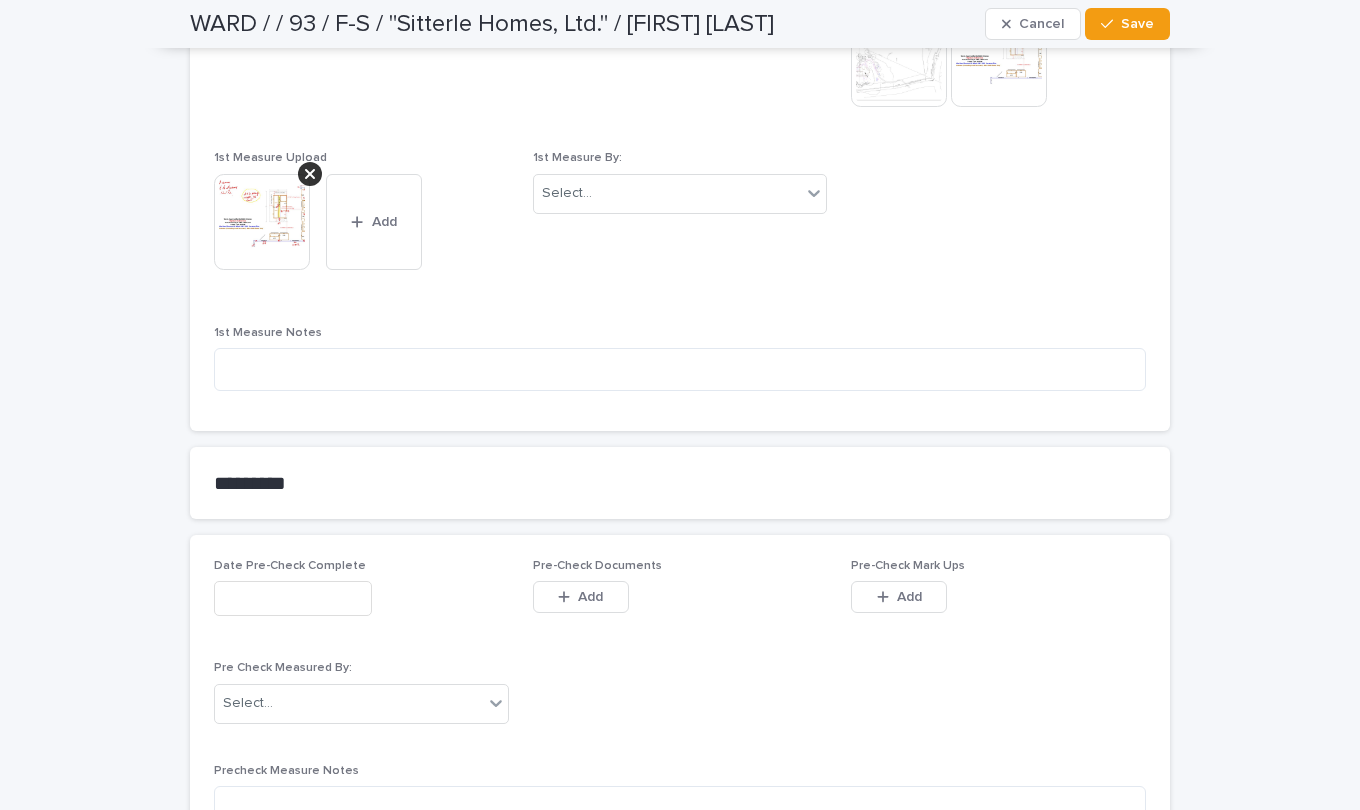 click on "Add" at bounding box center [374, 222] 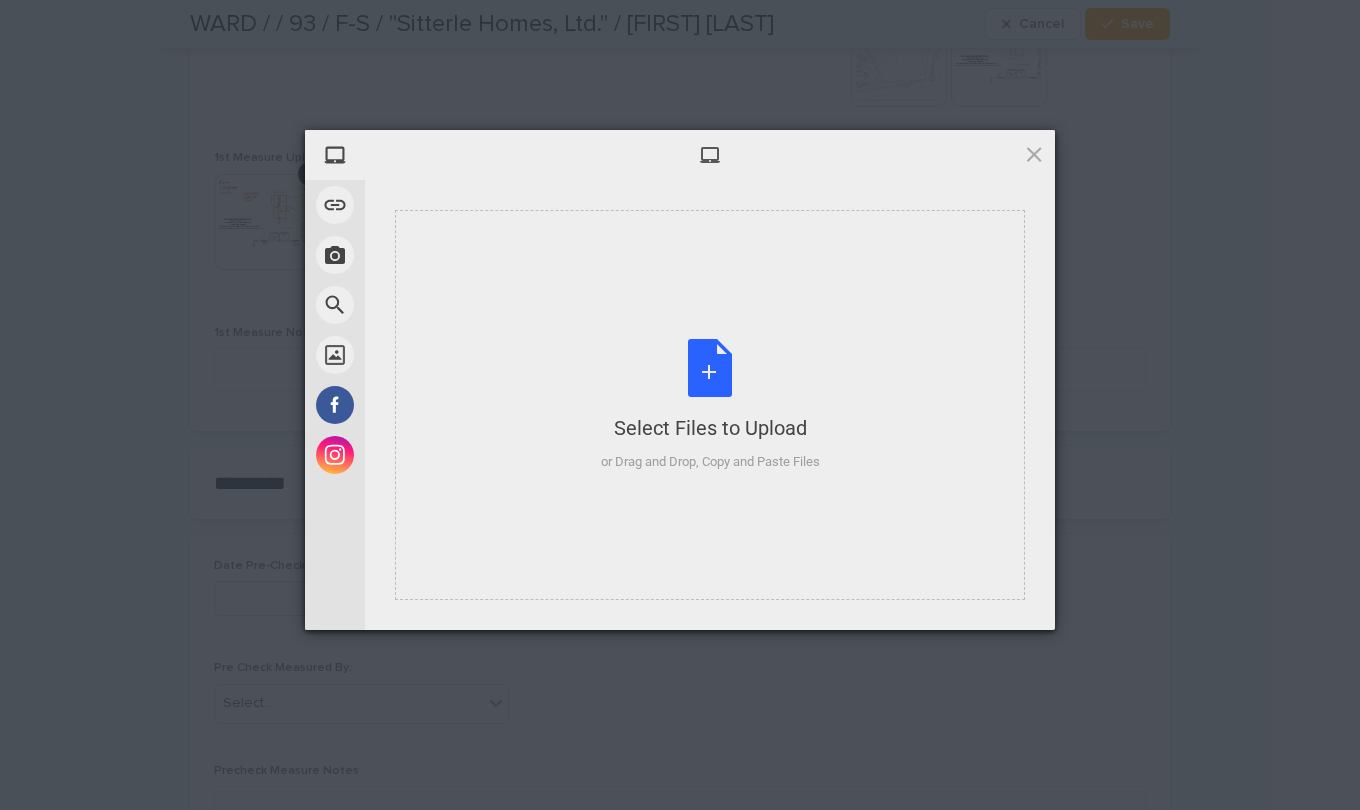 click on "Select Files to Upload
or Drag and Drop, Copy and Paste Files" at bounding box center (710, 405) 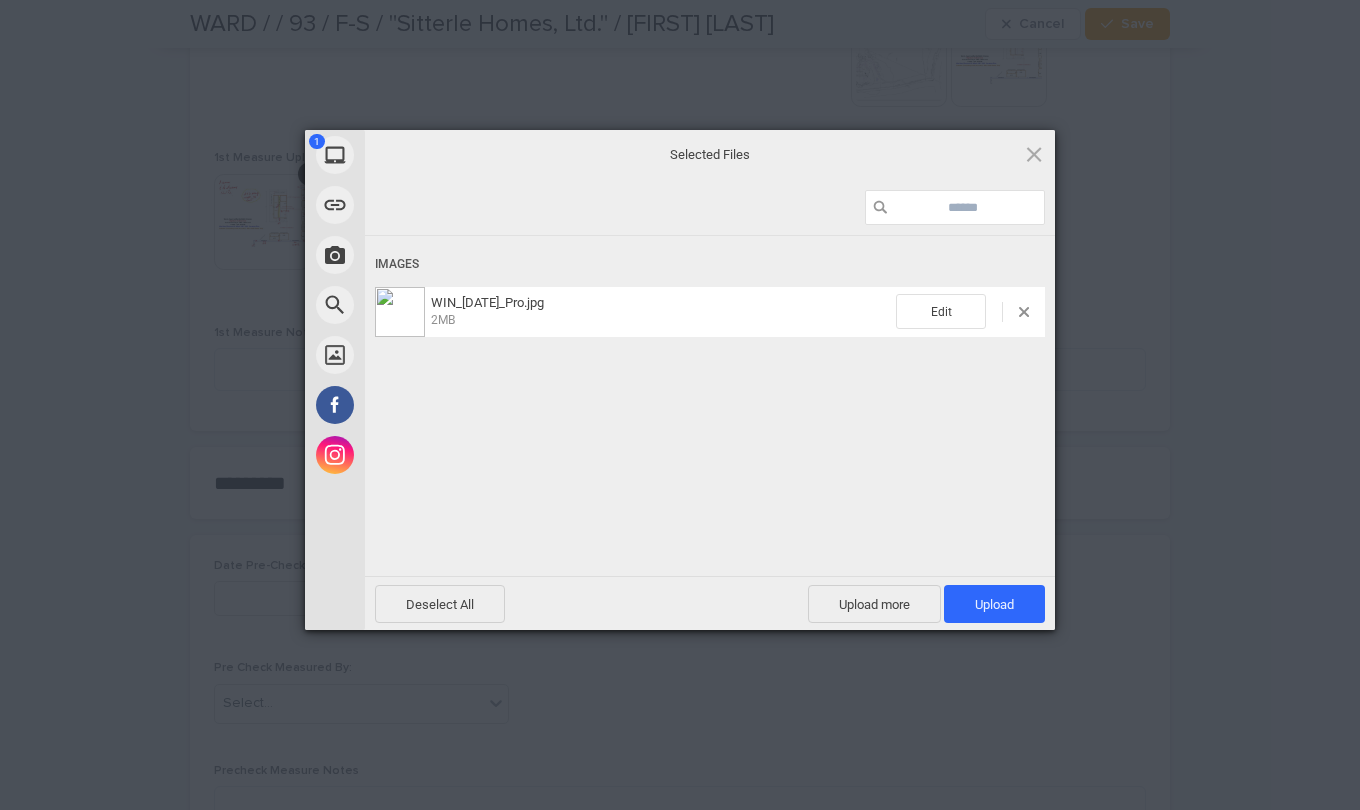 click on "Upload
1" at bounding box center (994, 604) 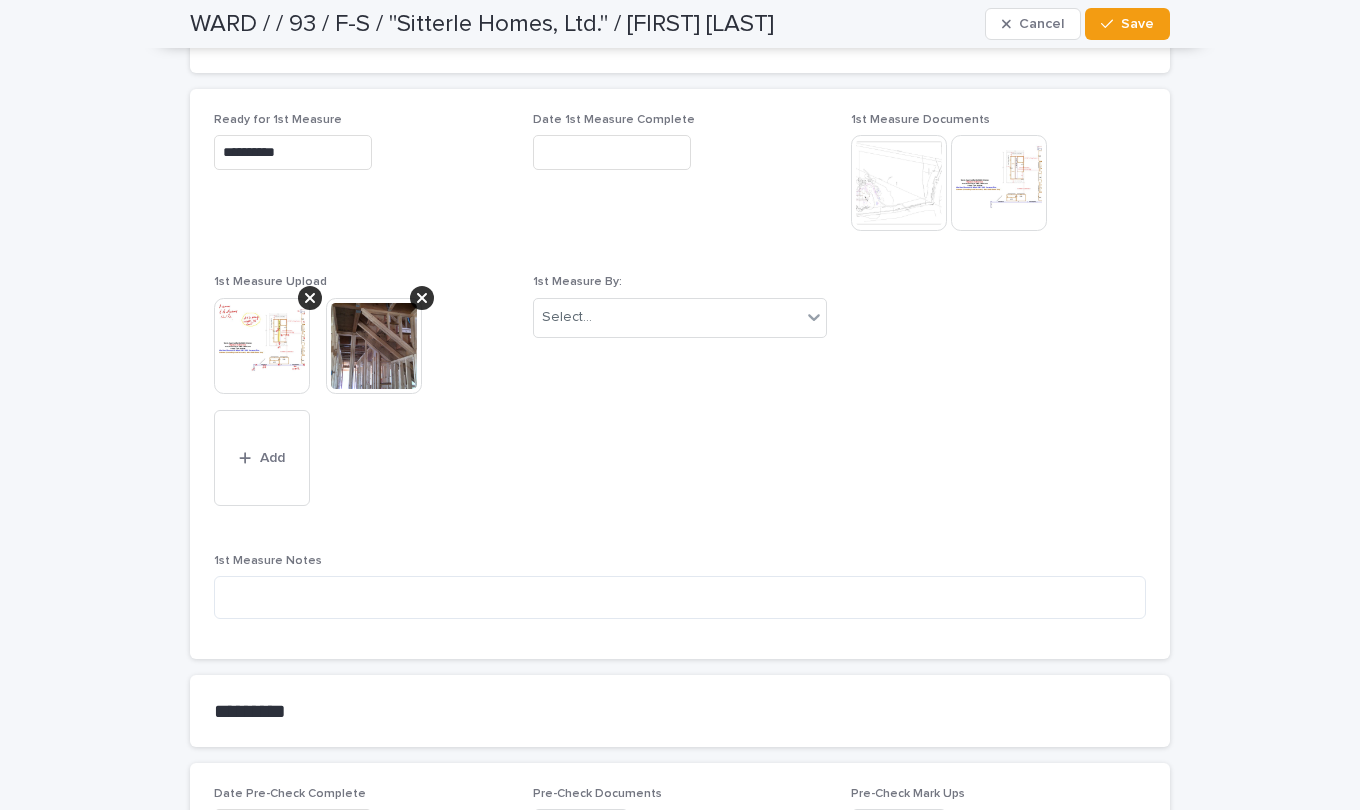 scroll, scrollTop: 1166, scrollLeft: 0, axis: vertical 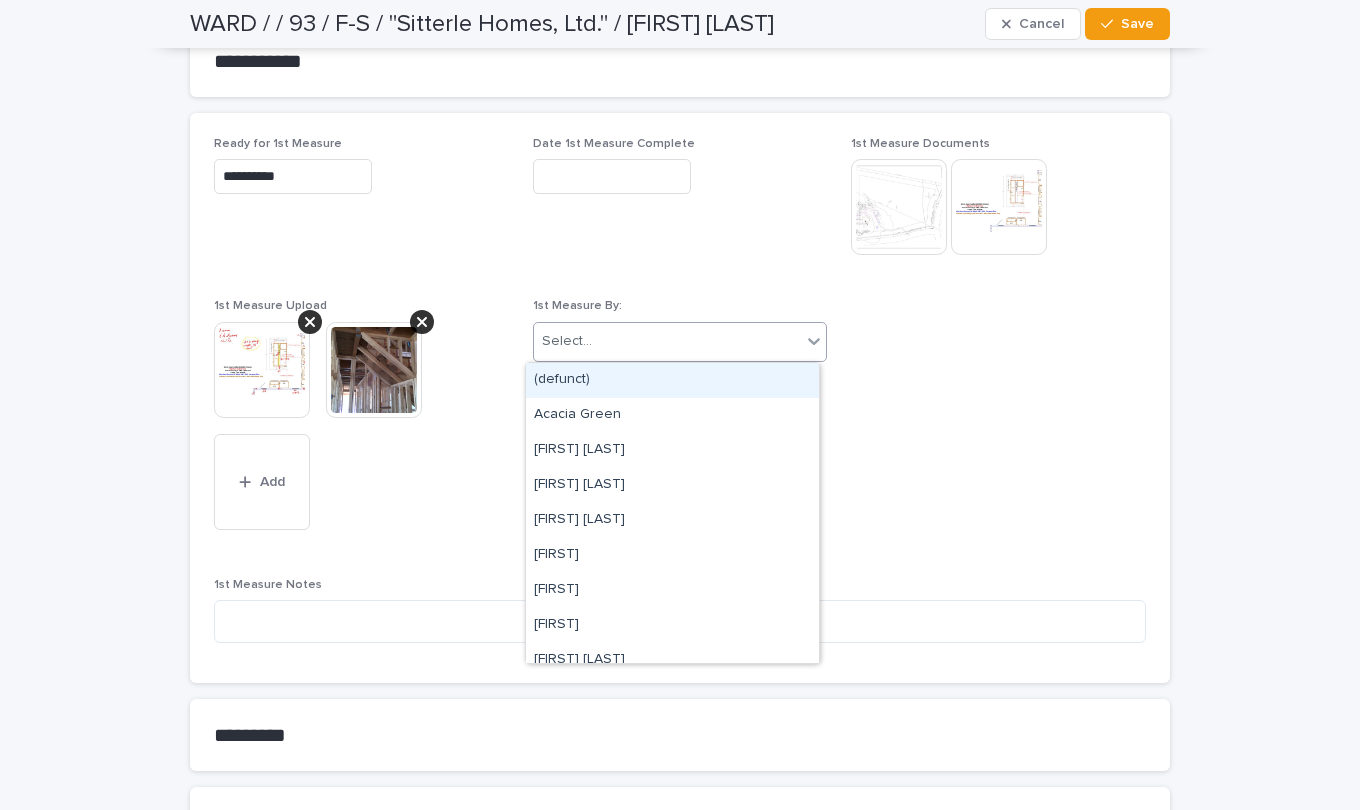click 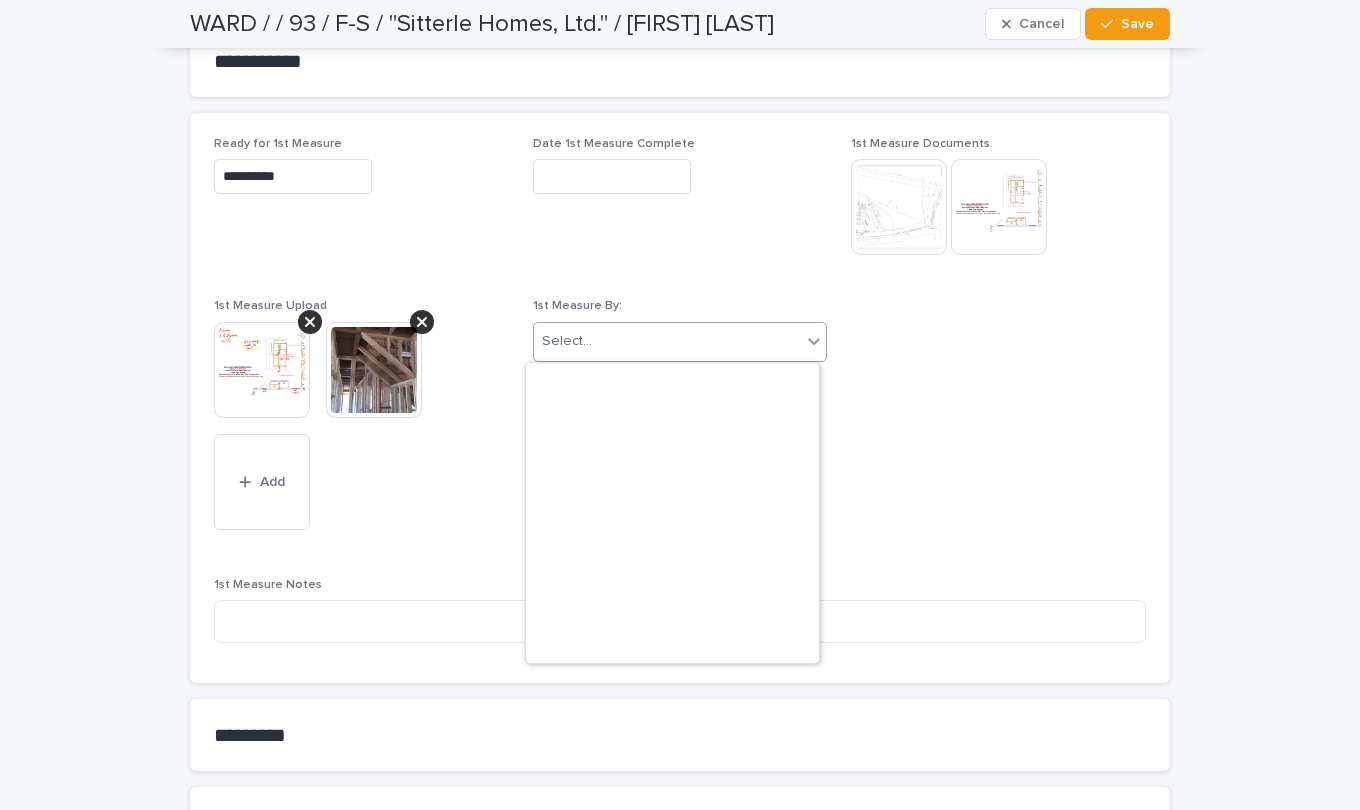 scroll, scrollTop: 4463, scrollLeft: 0, axis: vertical 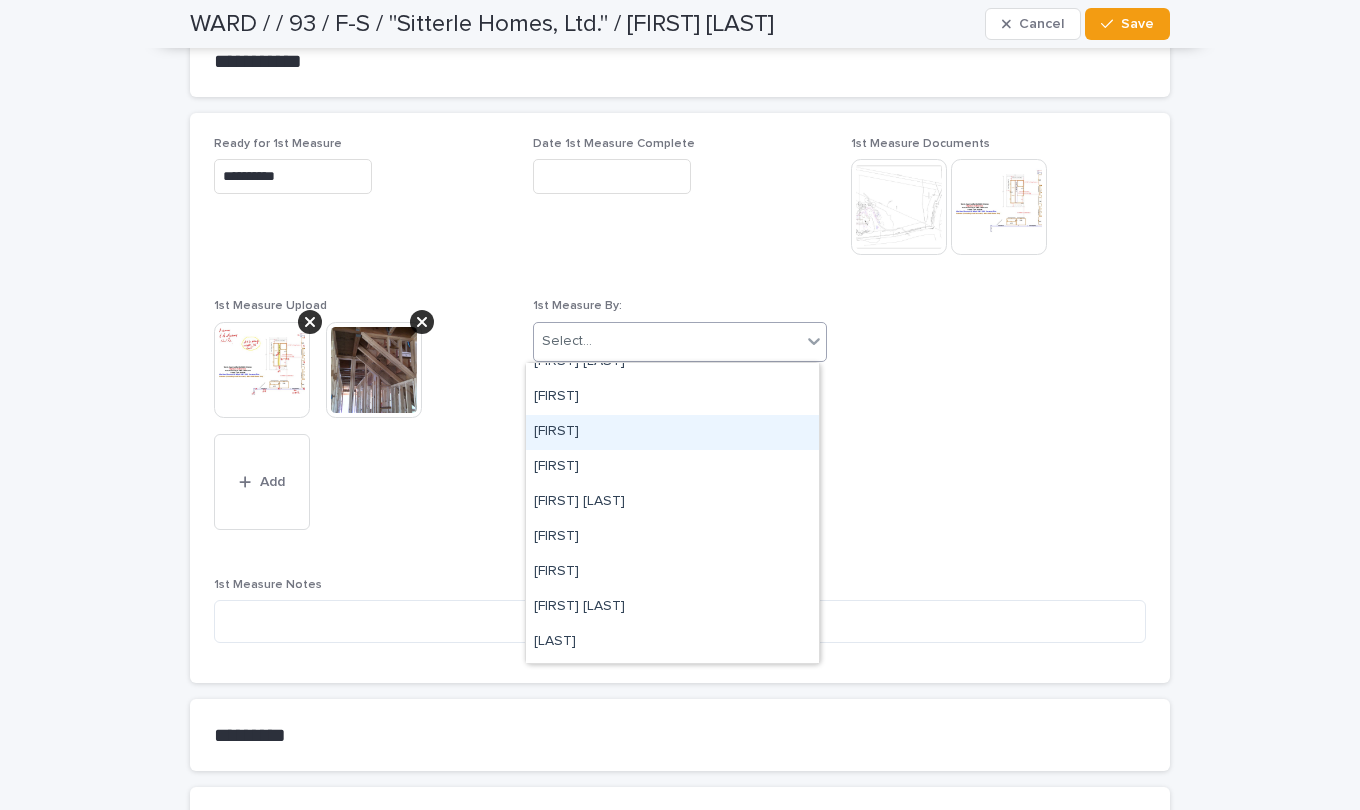 click on "[FIRST]" at bounding box center [672, 432] 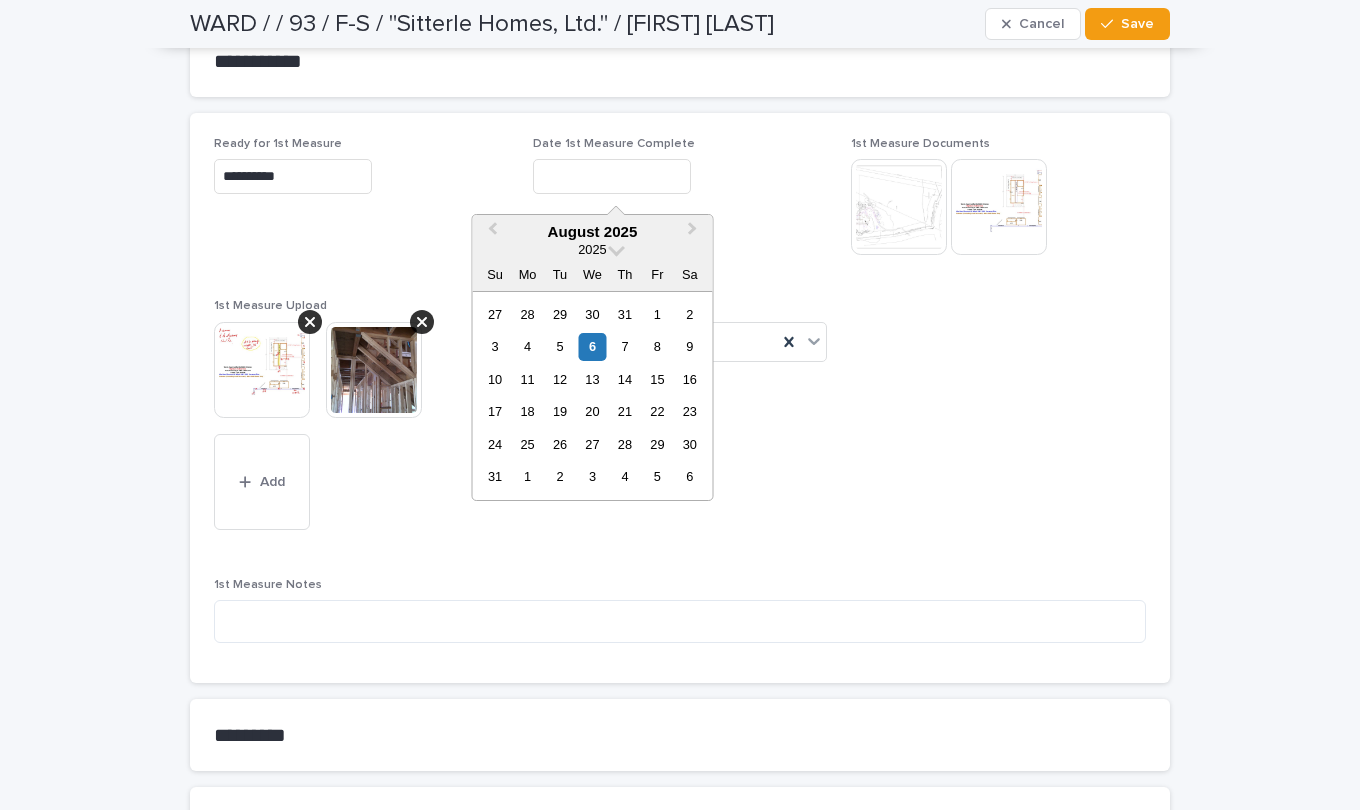 click at bounding box center (612, 176) 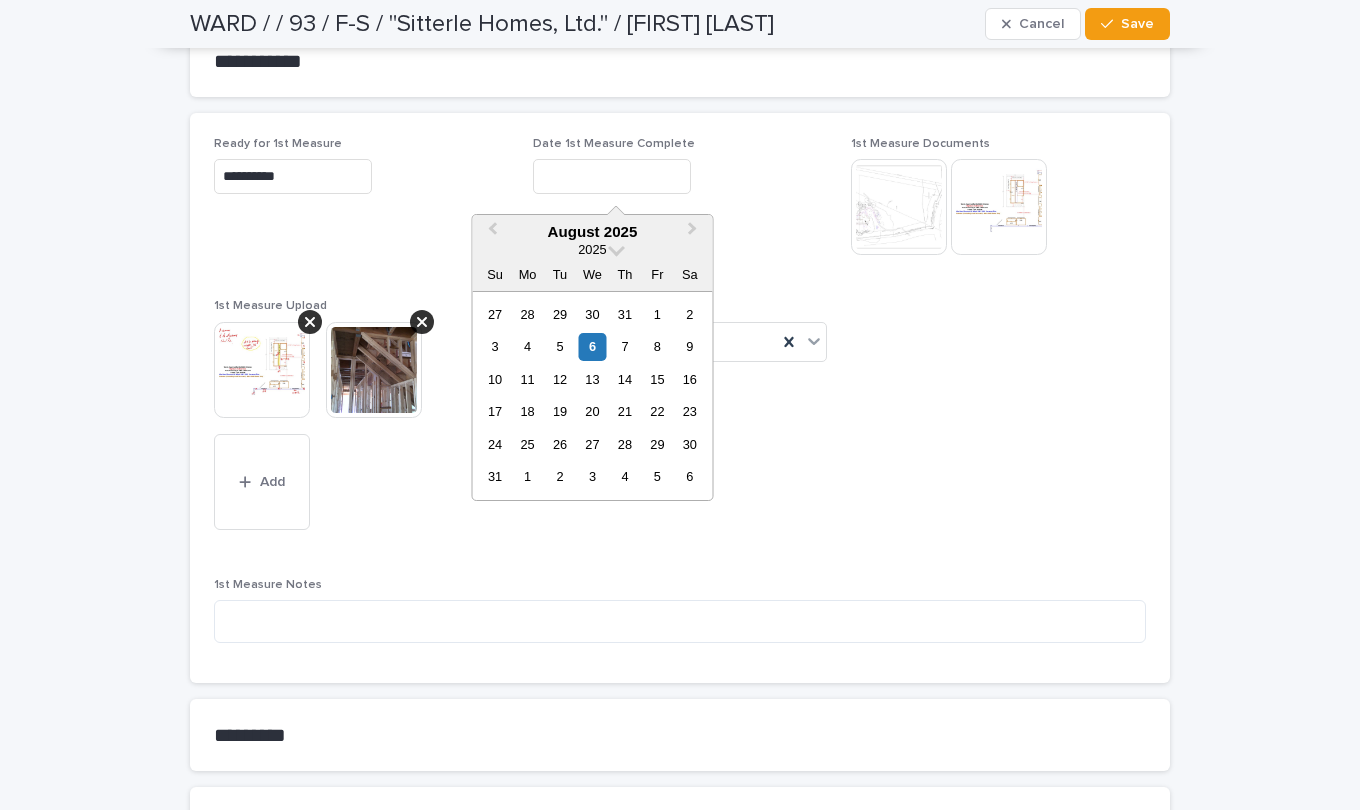 click on "6" at bounding box center [592, 346] 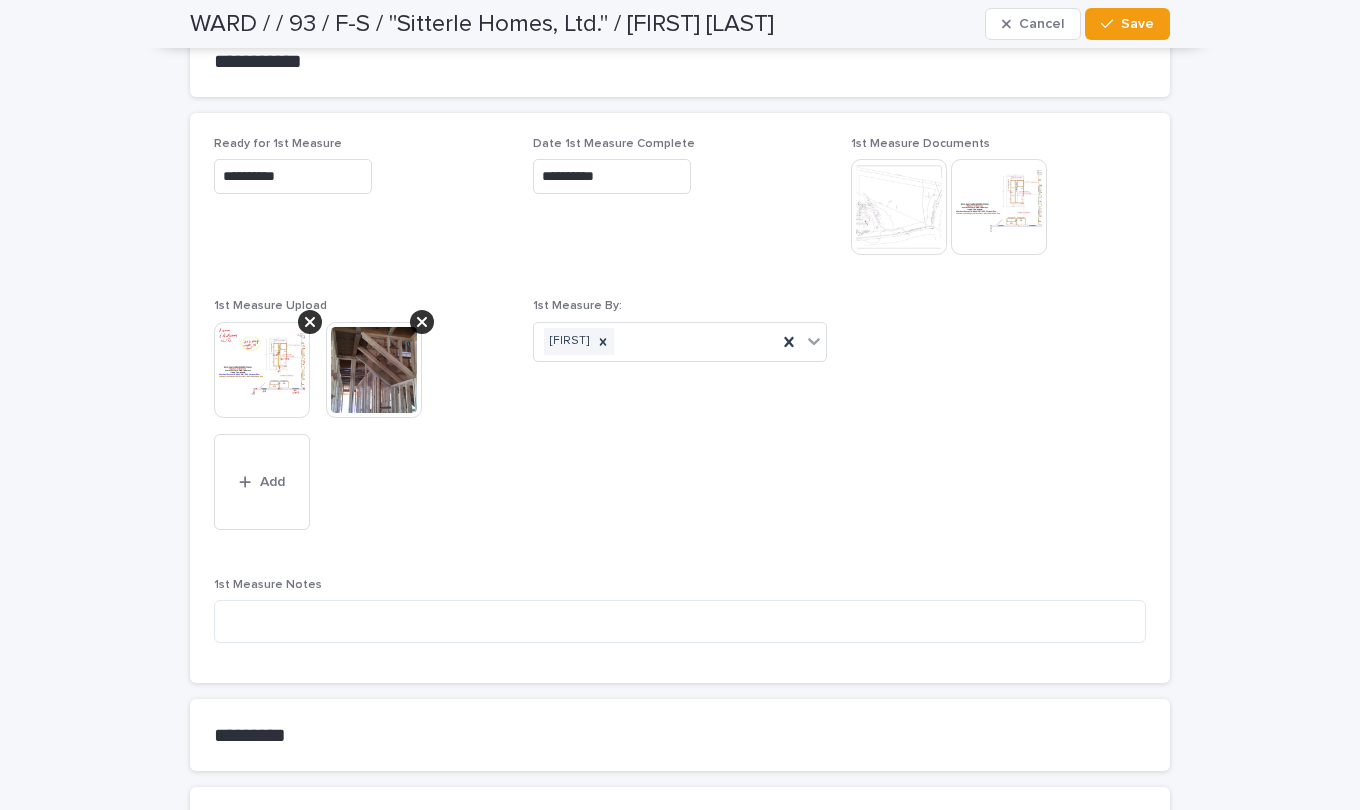 click on "Save" at bounding box center [1137, 24] 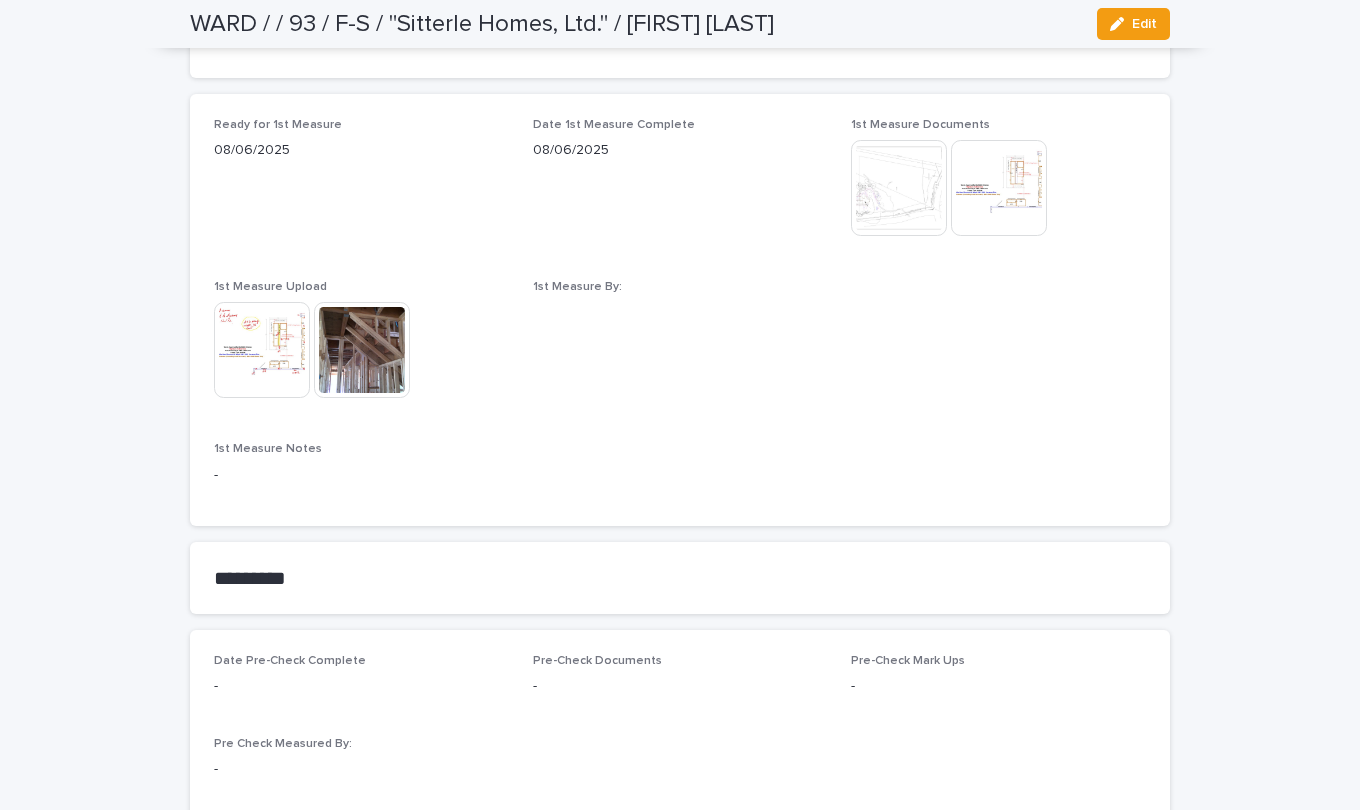 scroll, scrollTop: 1039, scrollLeft: 0, axis: vertical 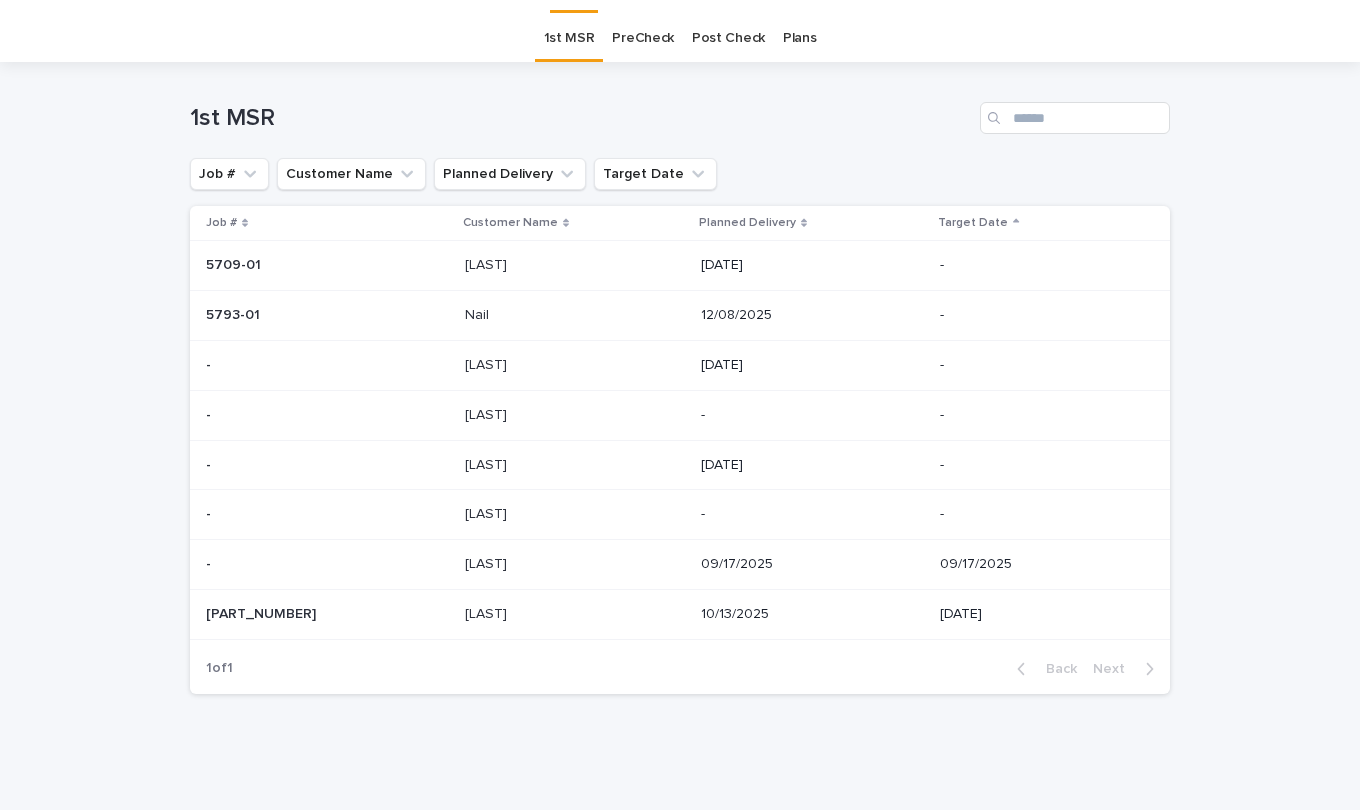 click on "[LAST]" at bounding box center [488, 612] 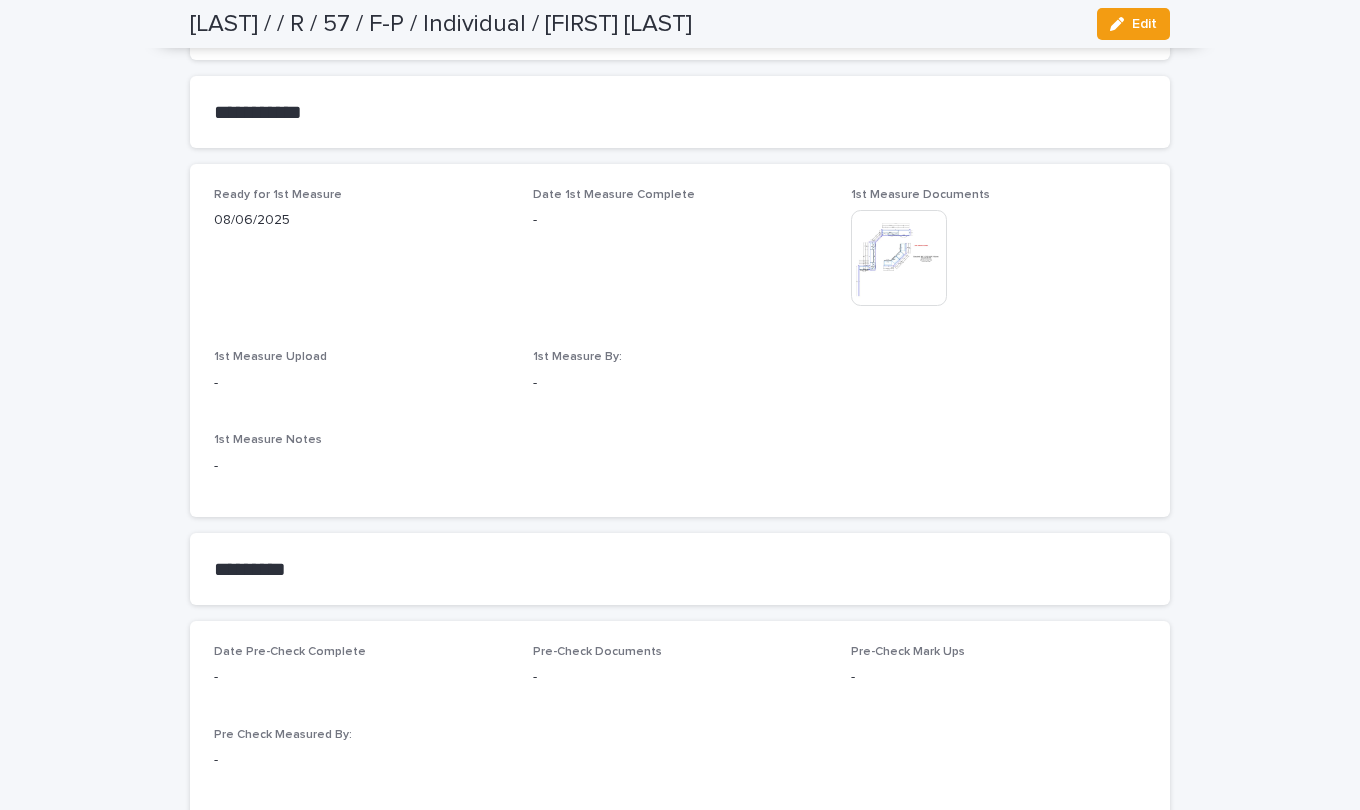 scroll, scrollTop: 1100, scrollLeft: 0, axis: vertical 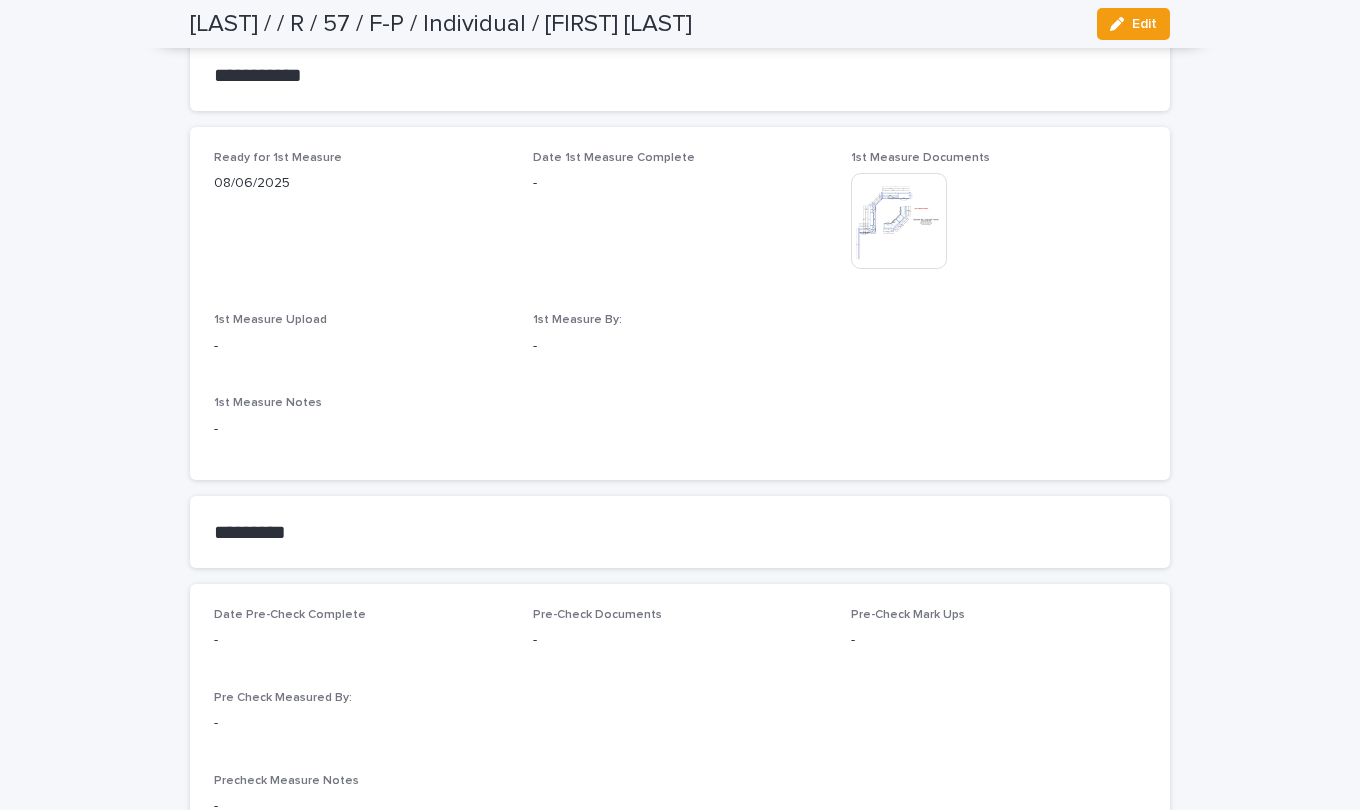 click on "Edit" at bounding box center [1144, 24] 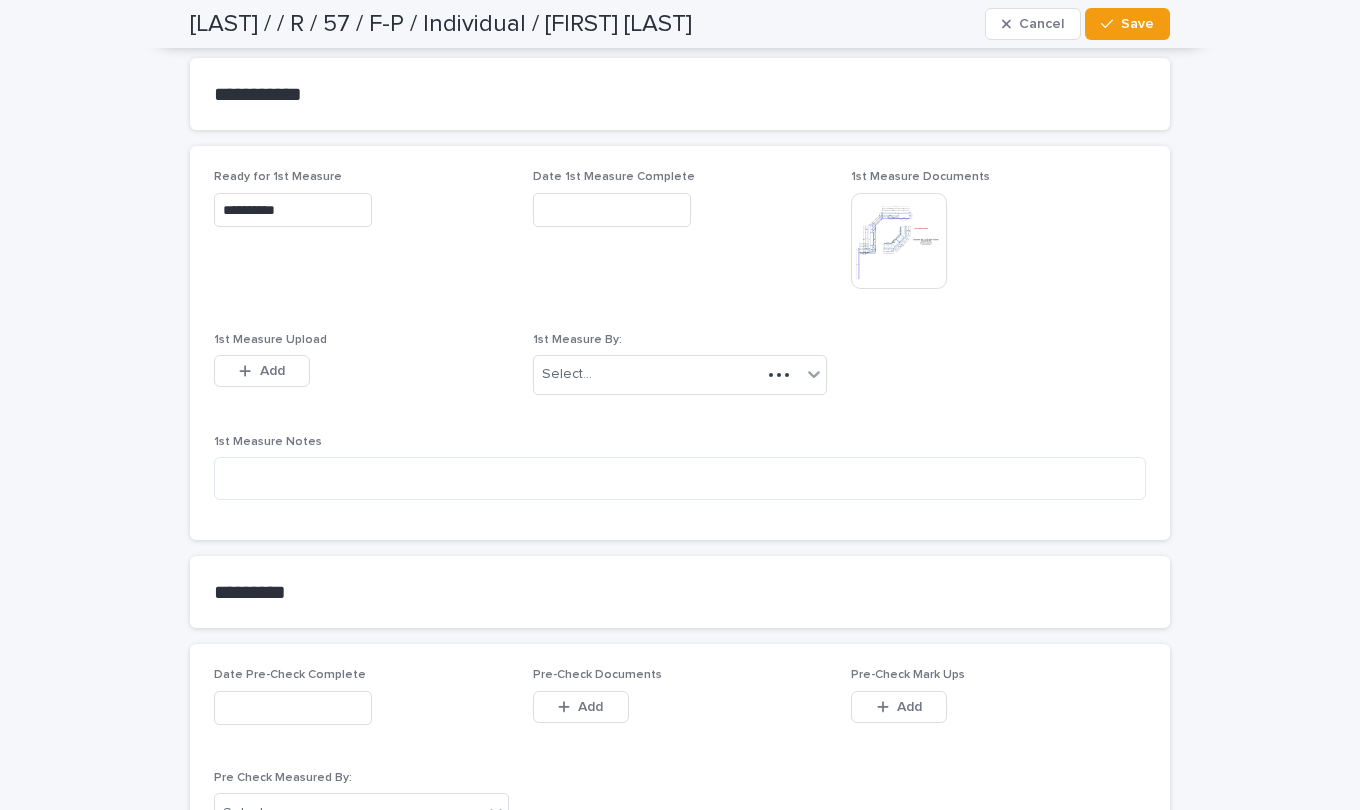 scroll, scrollTop: 1178, scrollLeft: 0, axis: vertical 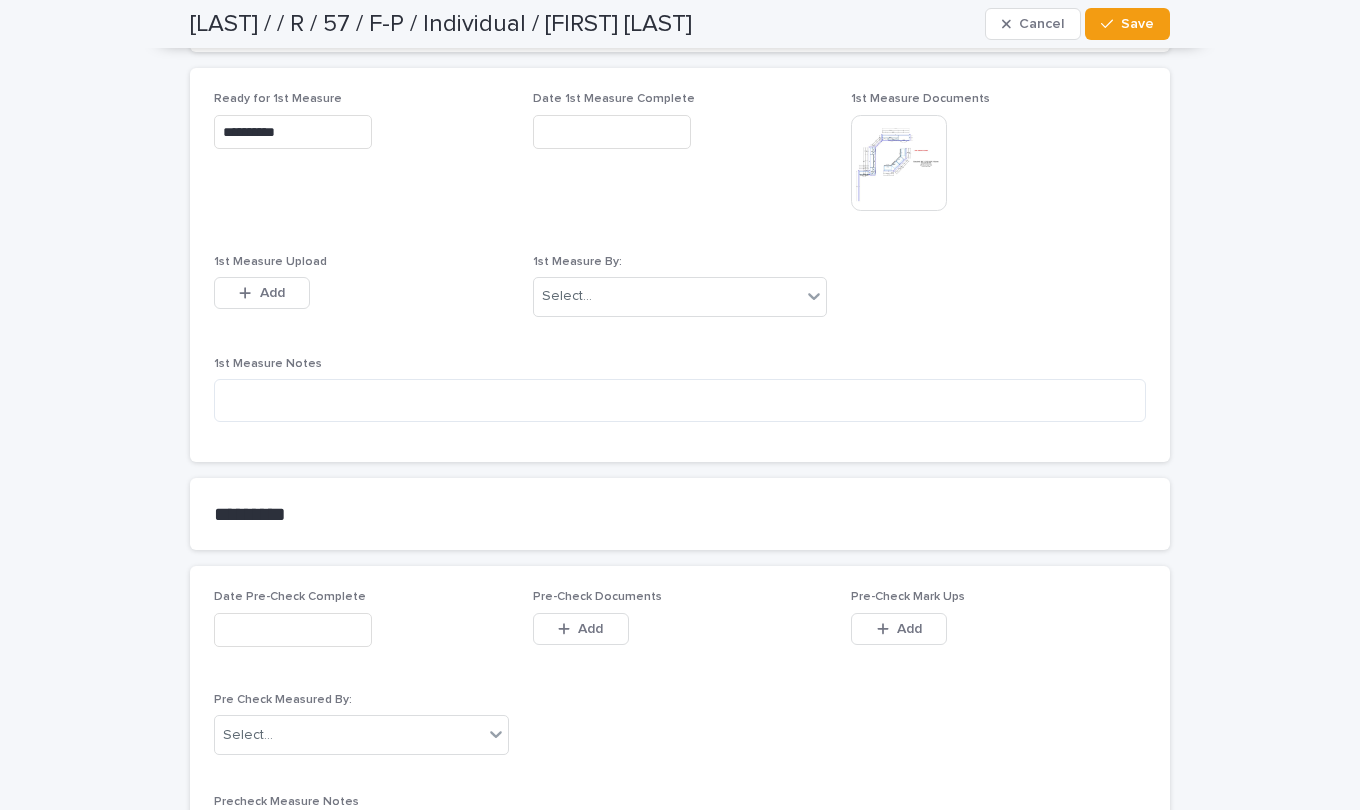 click on "Add" at bounding box center (262, 293) 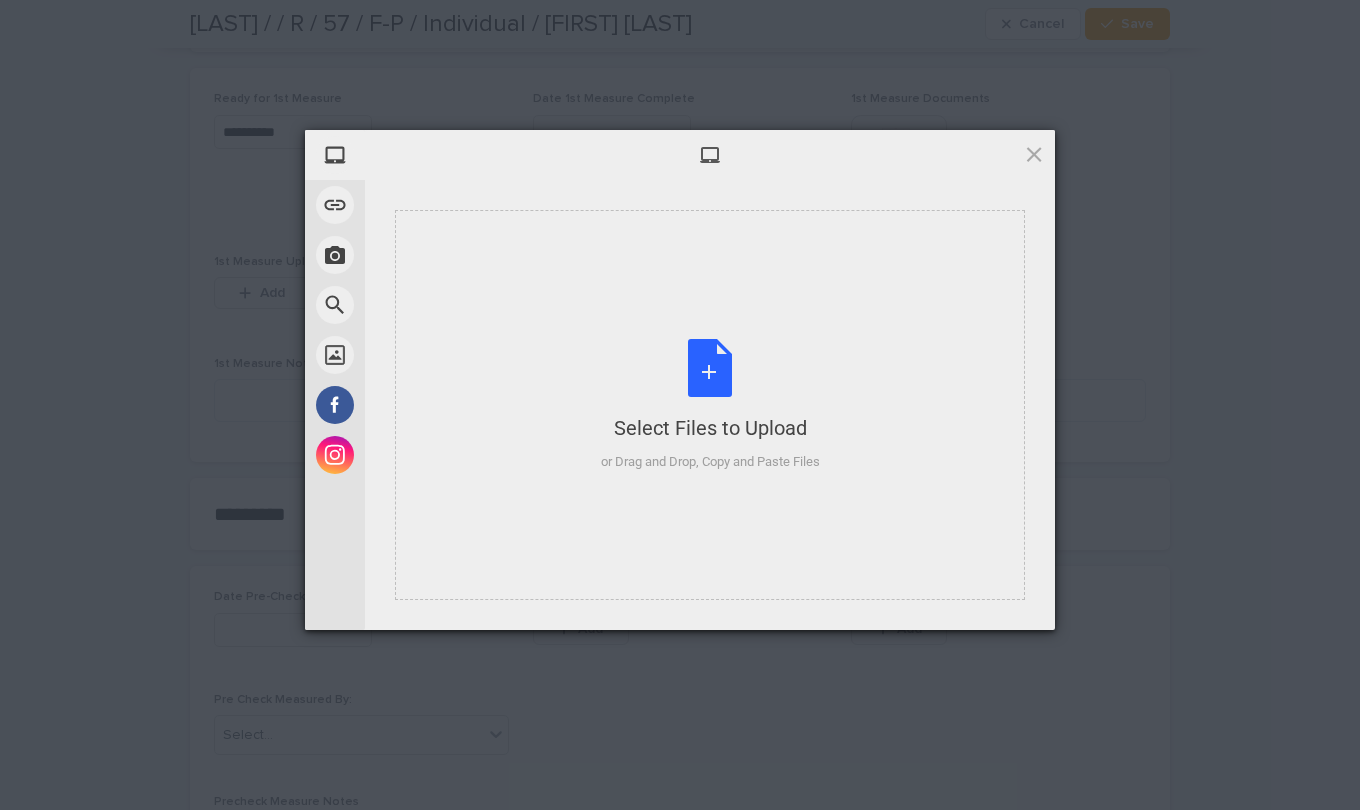 click on "Select Files to Upload
or Drag and Drop, Copy and Paste Files" at bounding box center (710, 405) 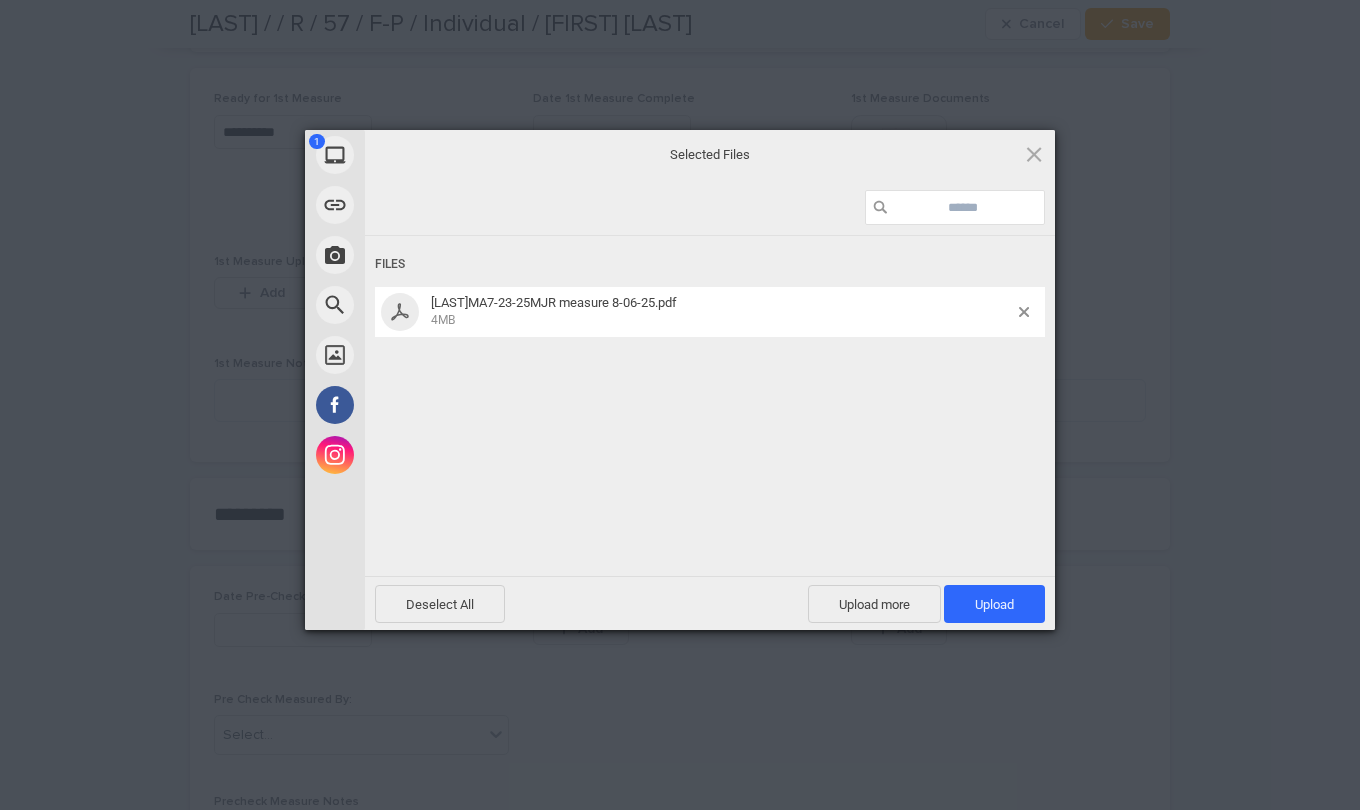click on "Upload
1" at bounding box center (994, 604) 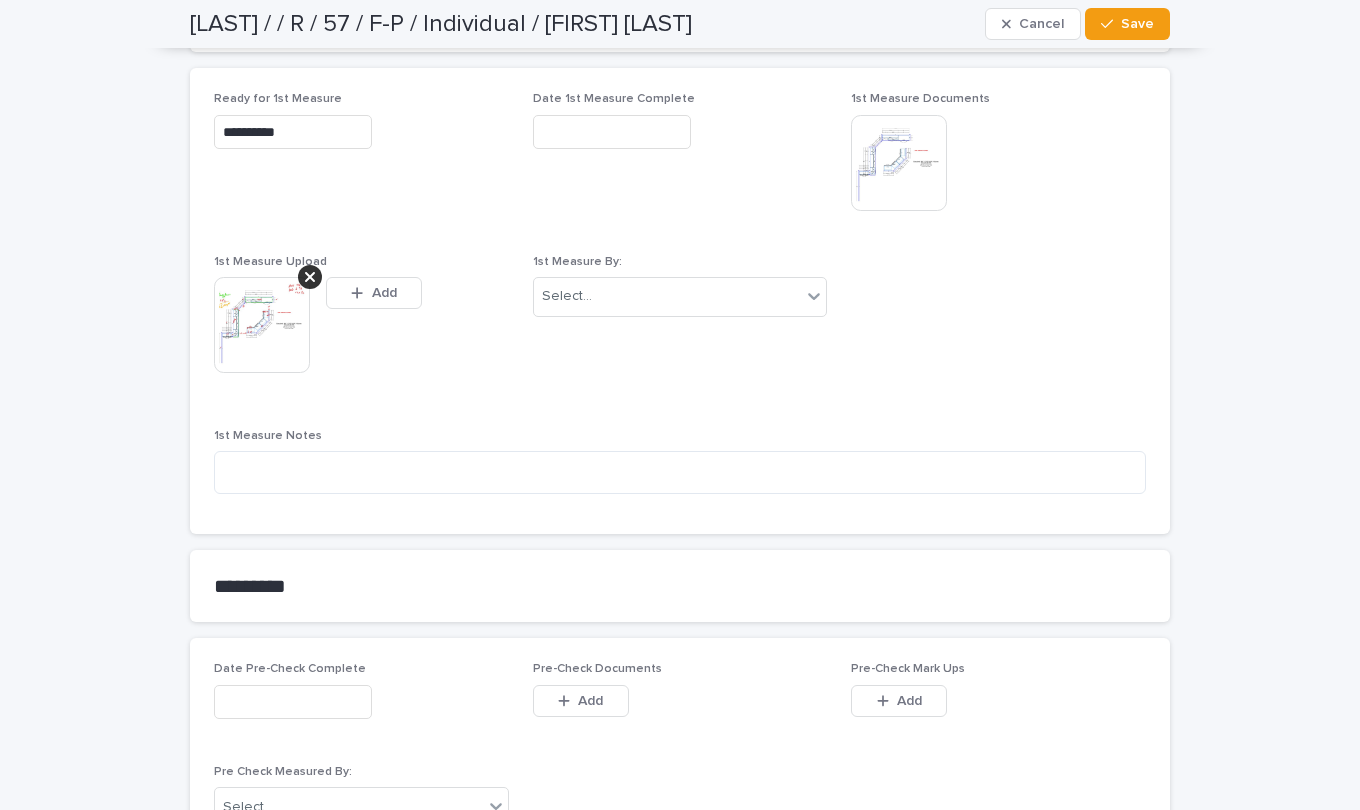 scroll, scrollTop: 1214, scrollLeft: 0, axis: vertical 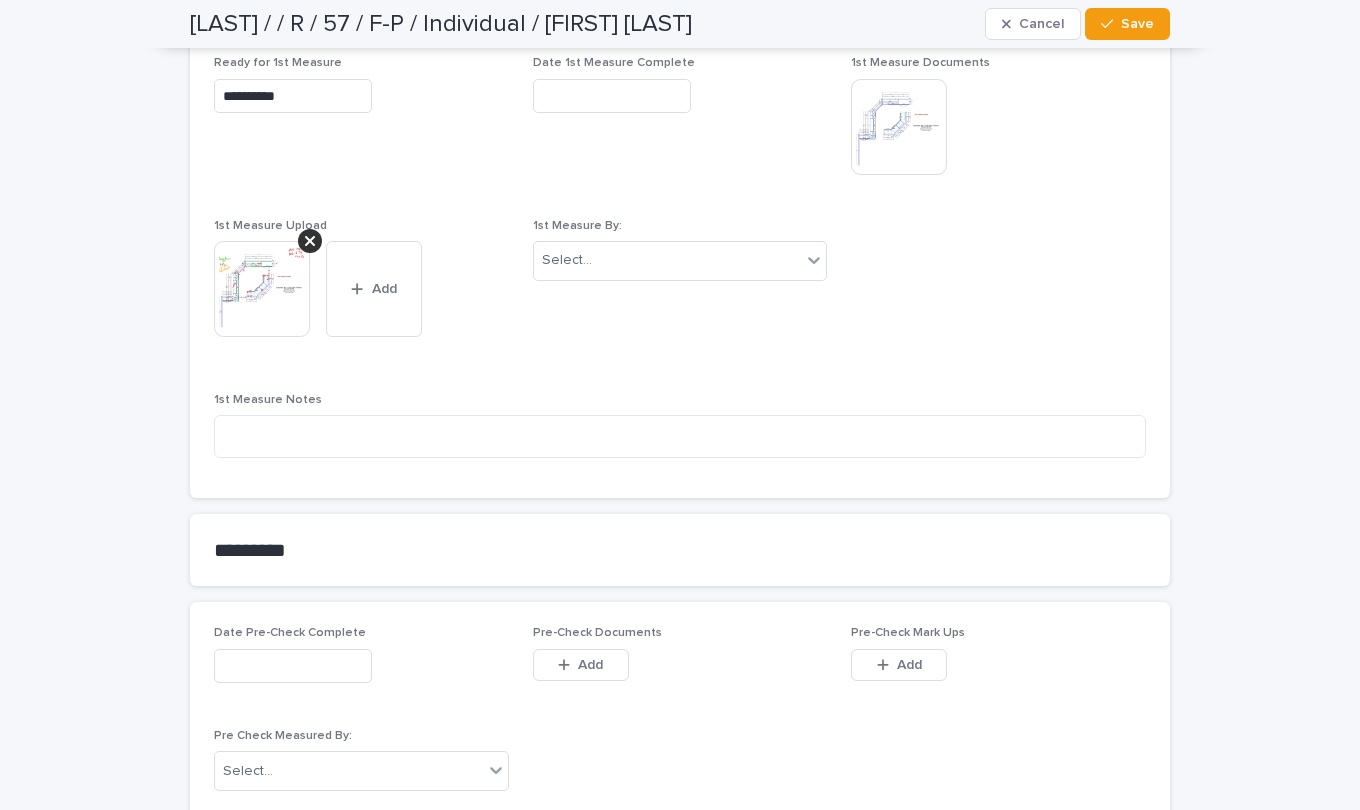 click on "Add" at bounding box center [374, 289] 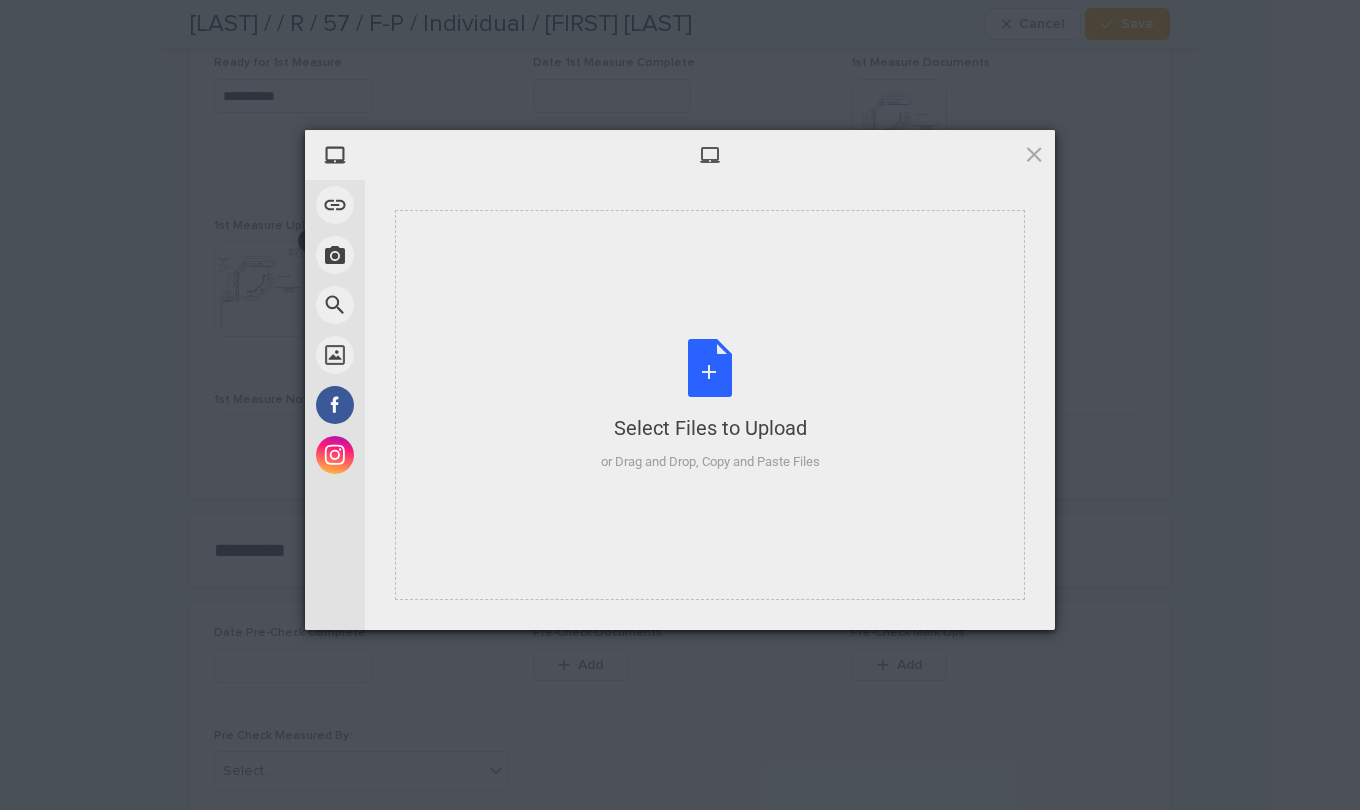 click on "Select Files to Upload
or Drag and Drop, Copy and Paste Files" at bounding box center [710, 405] 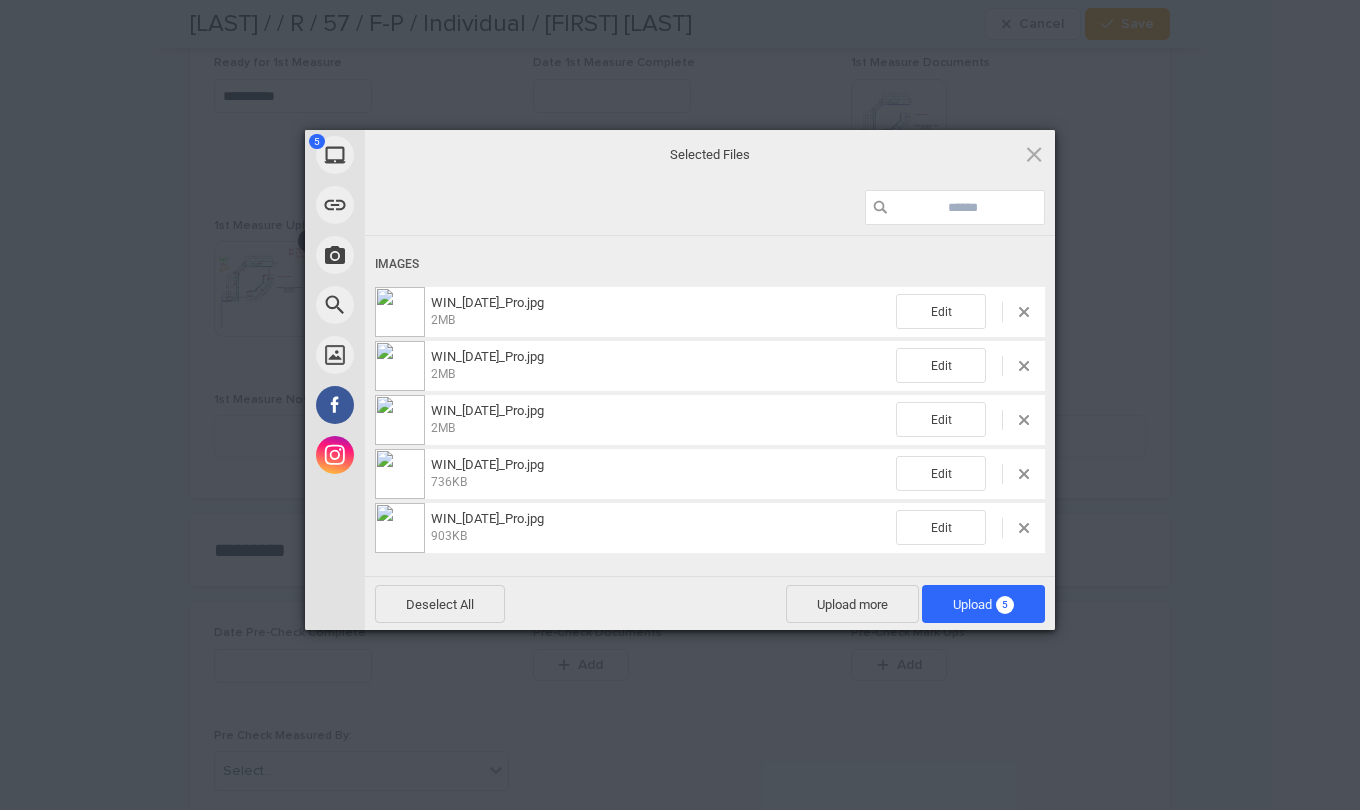 click on "5" at bounding box center (1005, 605) 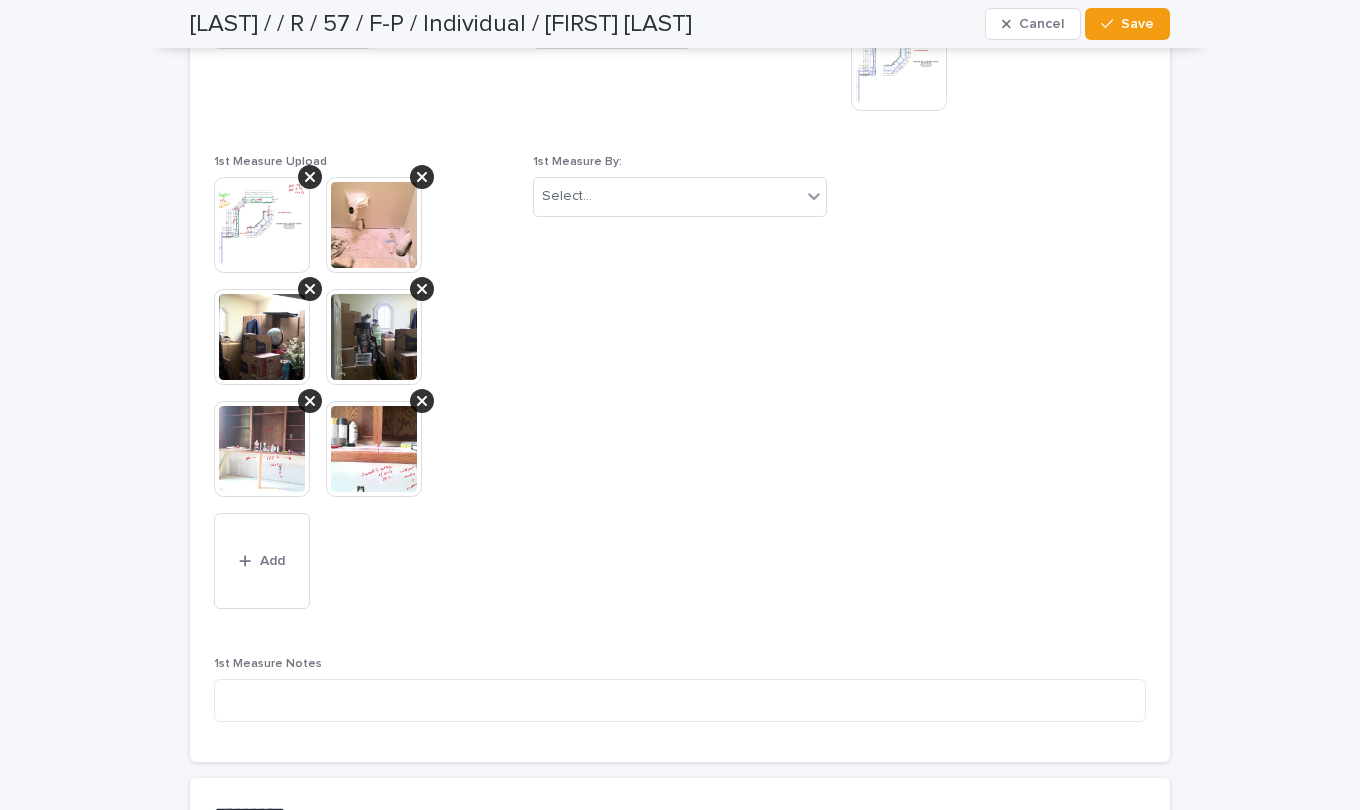 scroll, scrollTop: 1178, scrollLeft: 0, axis: vertical 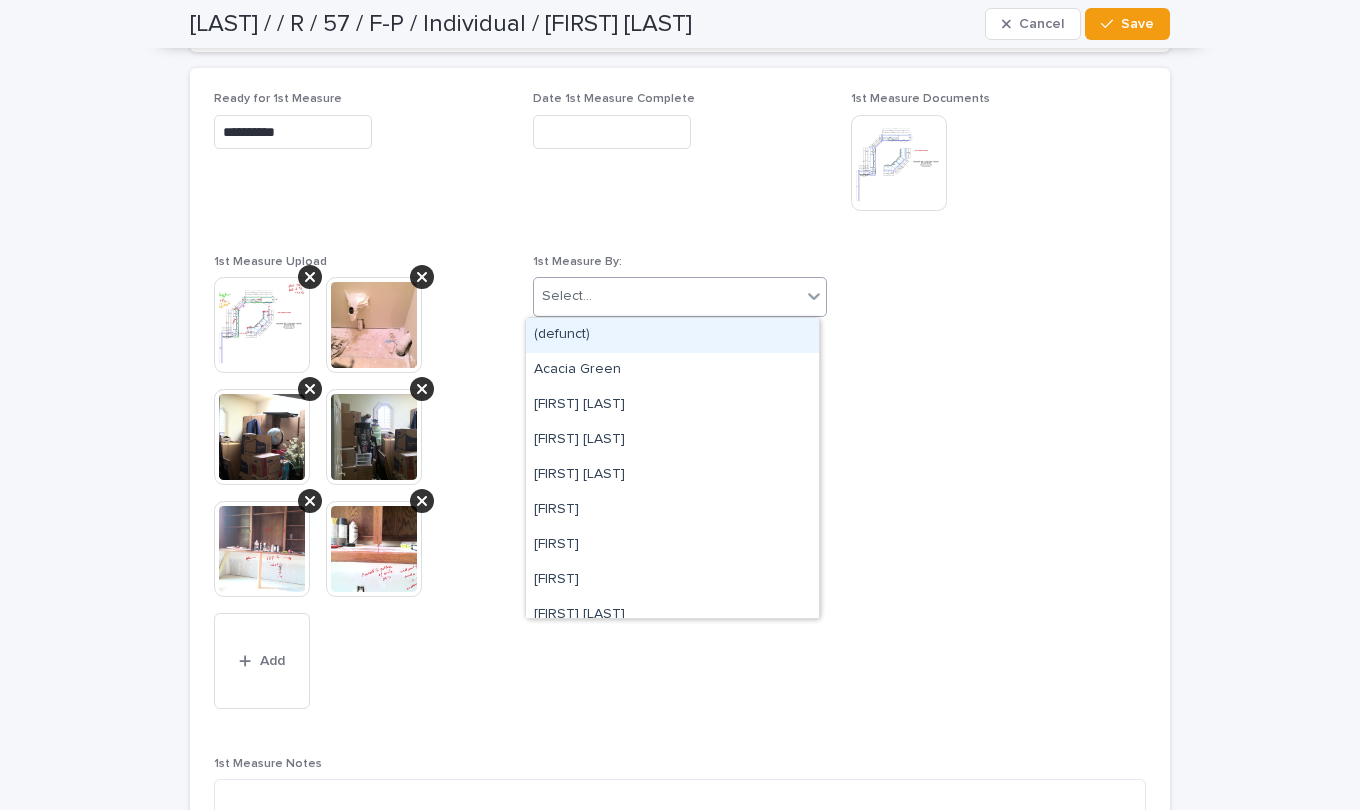 click 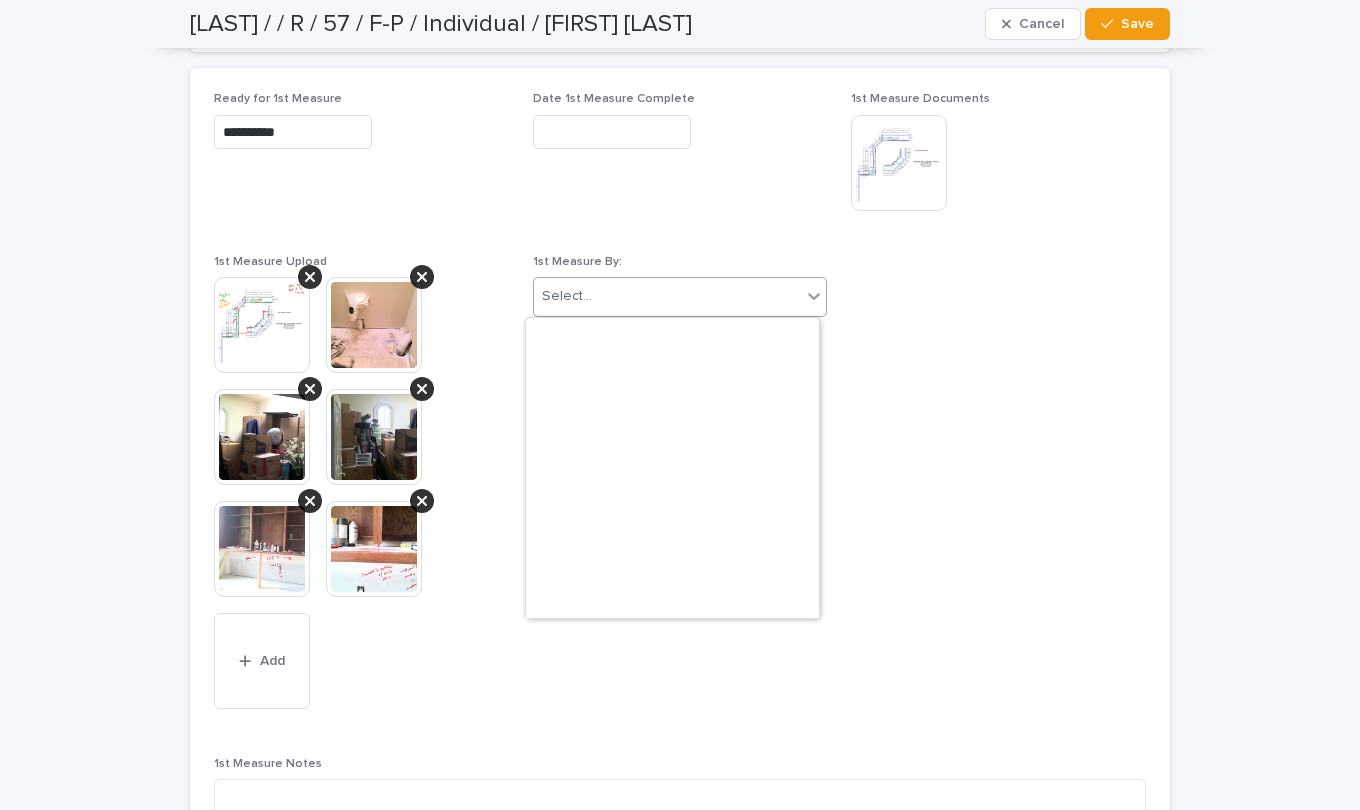 scroll, scrollTop: 4116, scrollLeft: 0, axis: vertical 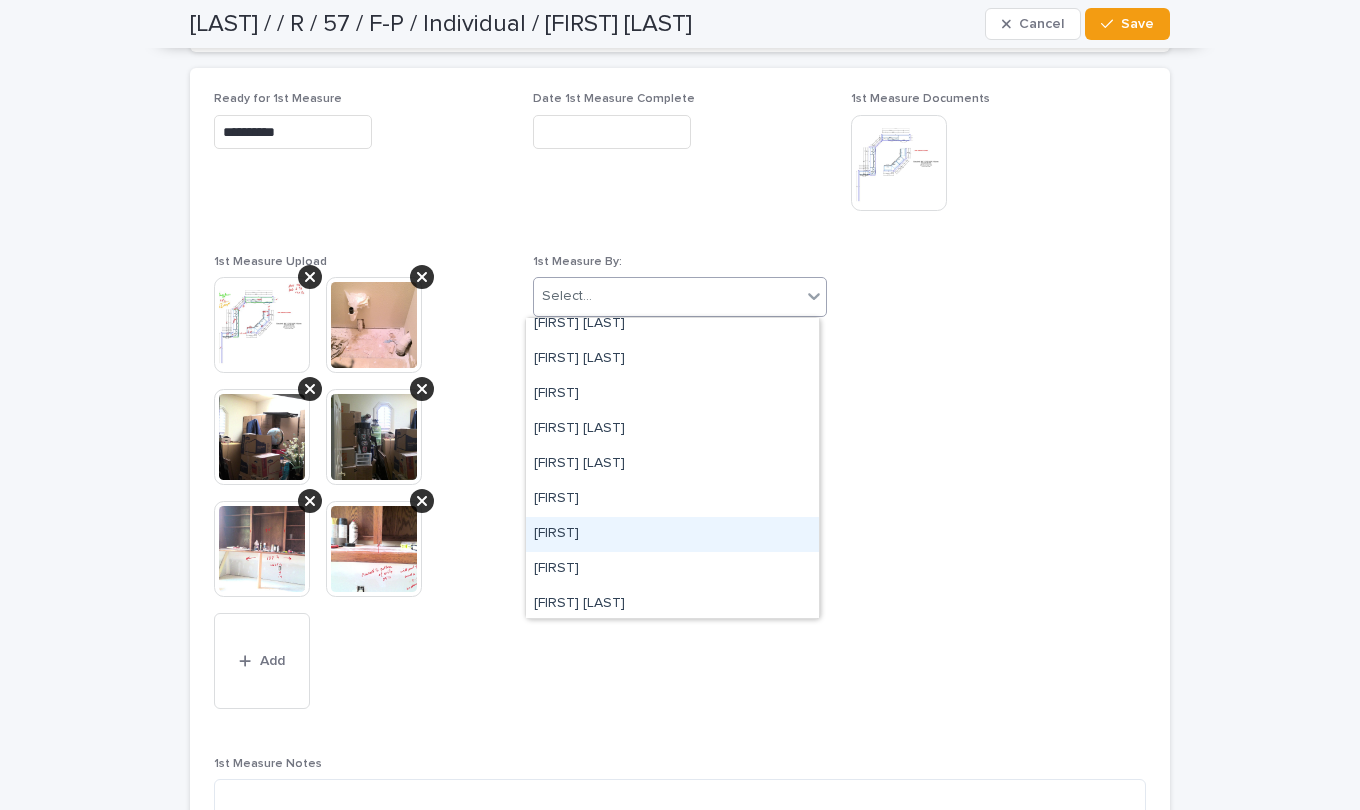 click on "[FIRST]" at bounding box center (672, 534) 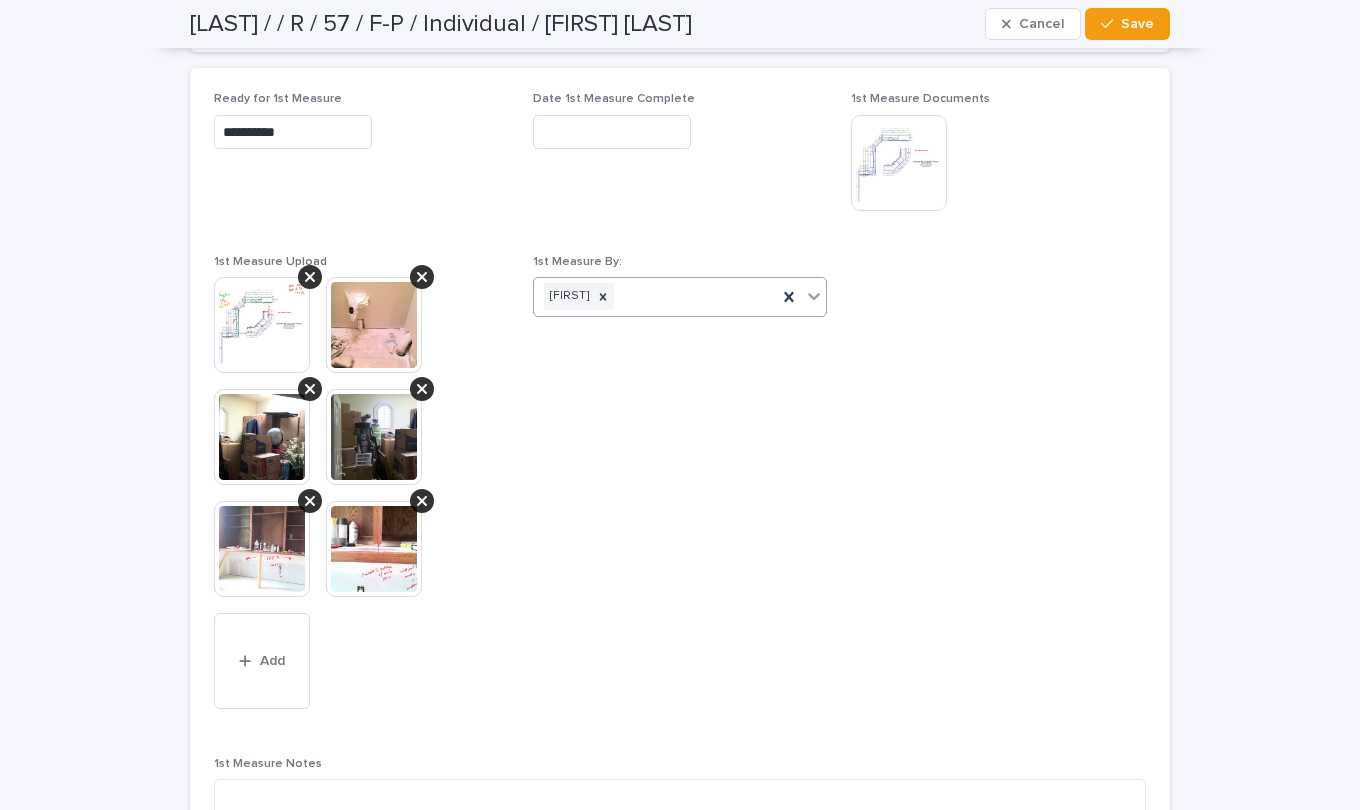 click at bounding box center (612, 132) 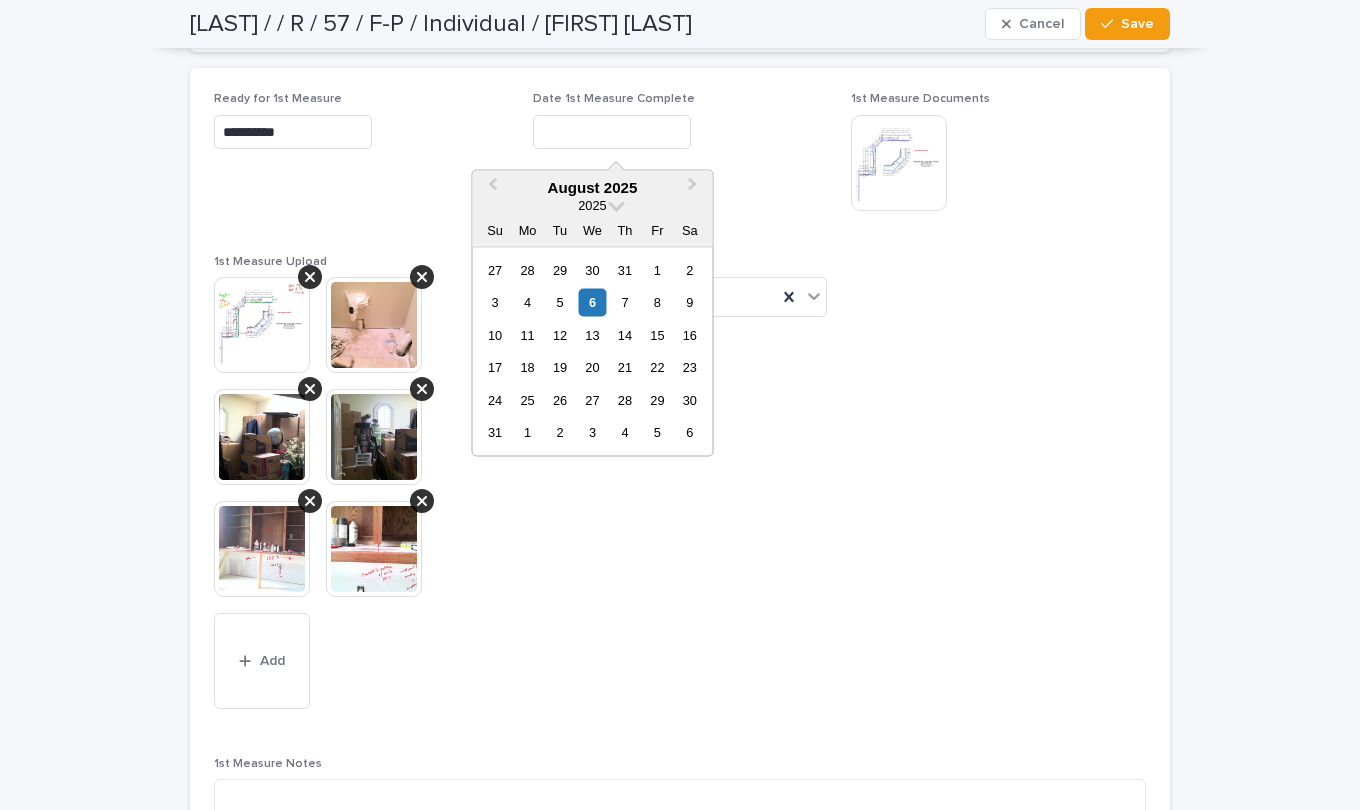 click on "6" at bounding box center [592, 302] 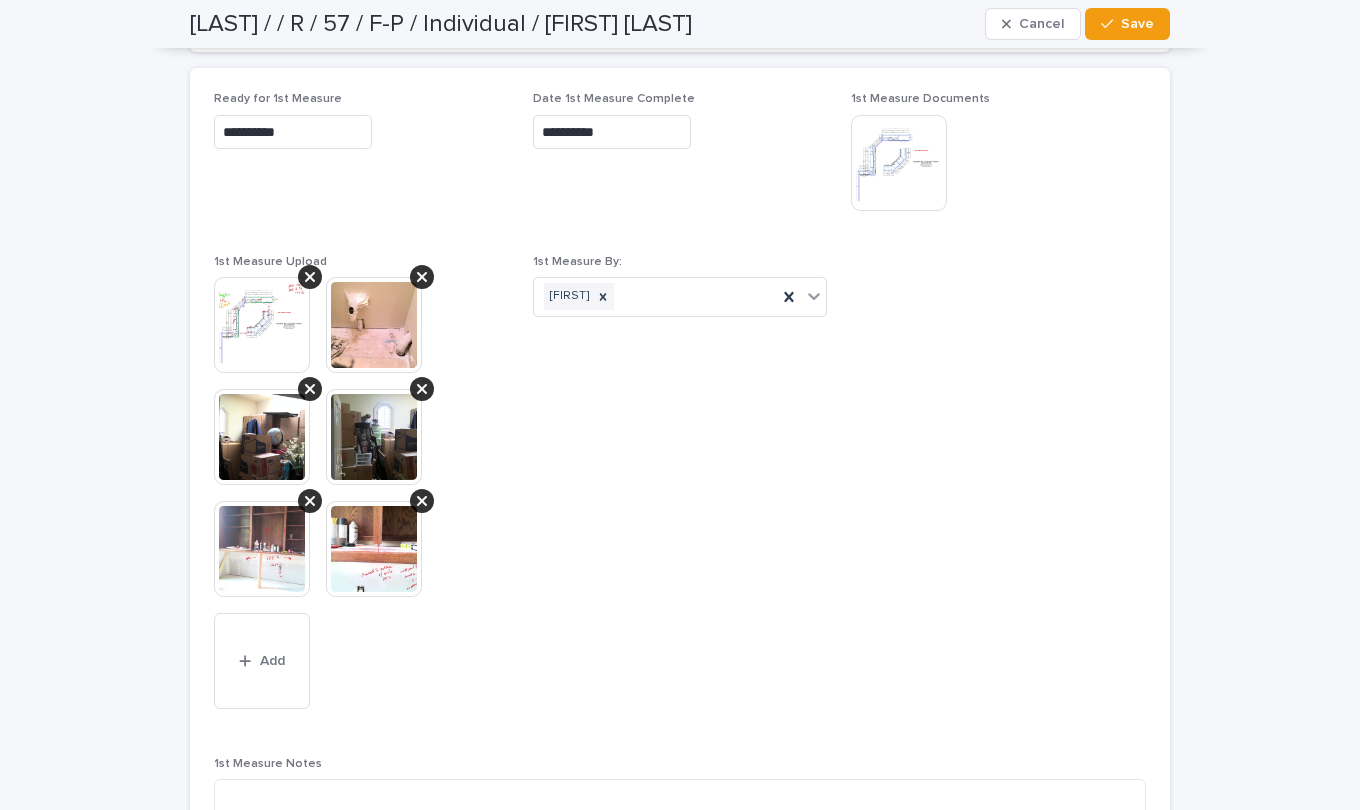 click 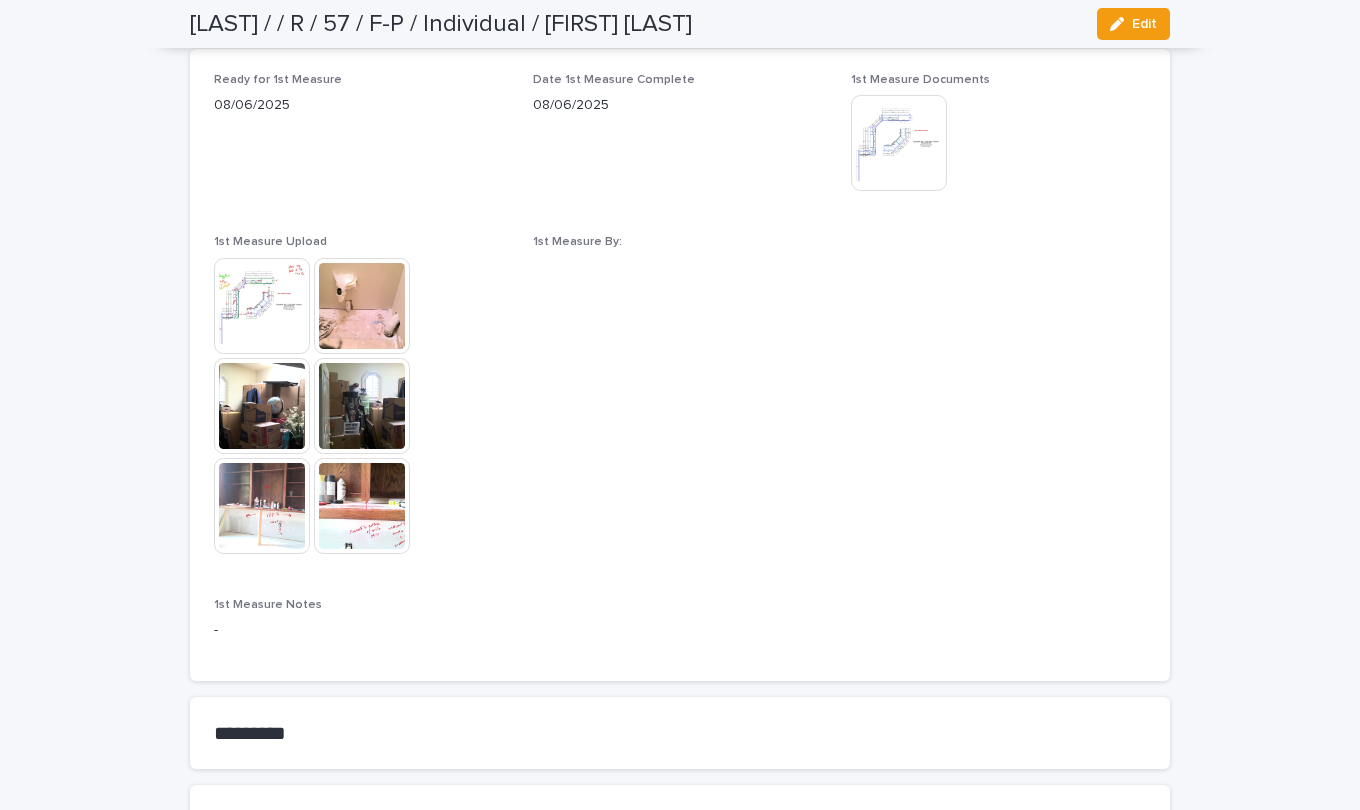 scroll, scrollTop: 1039, scrollLeft: 0, axis: vertical 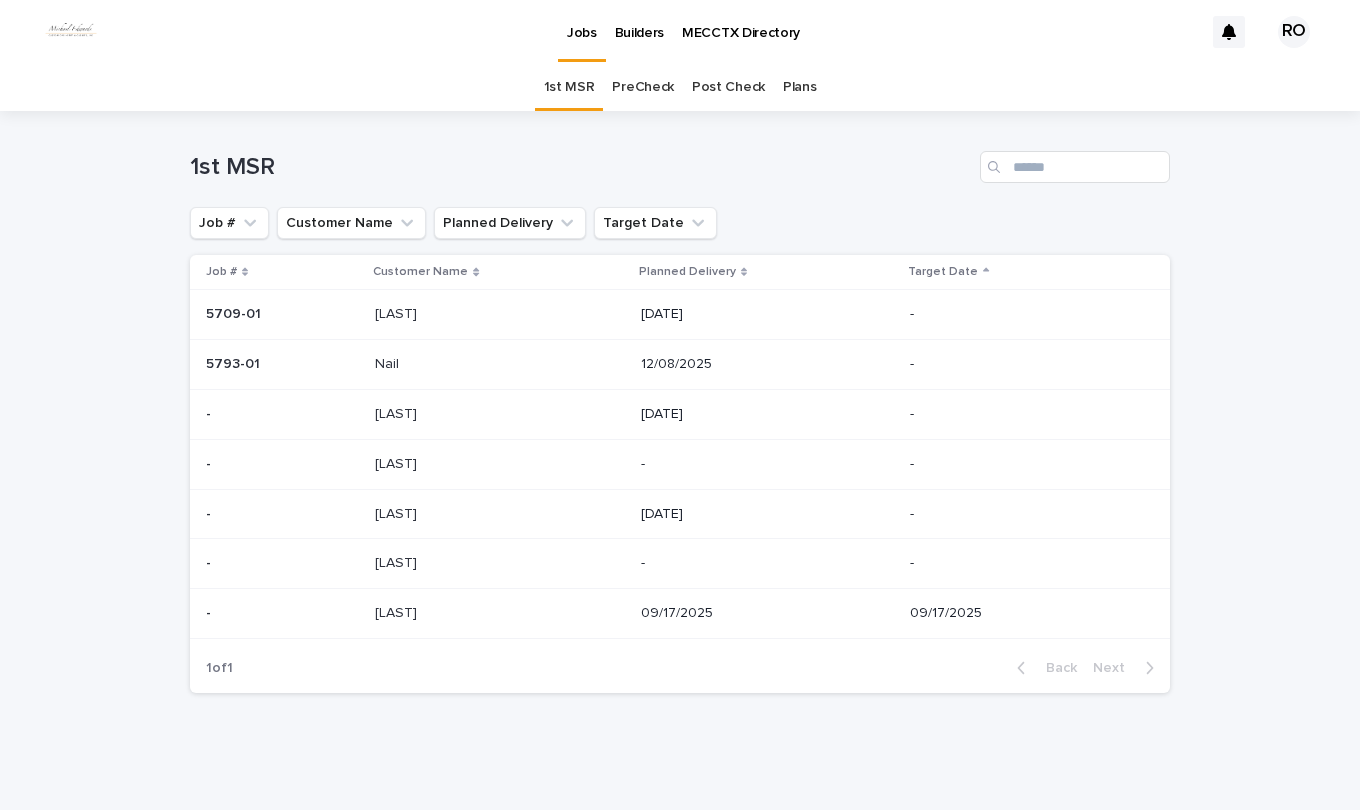 click on "[LAST]" at bounding box center [398, 561] 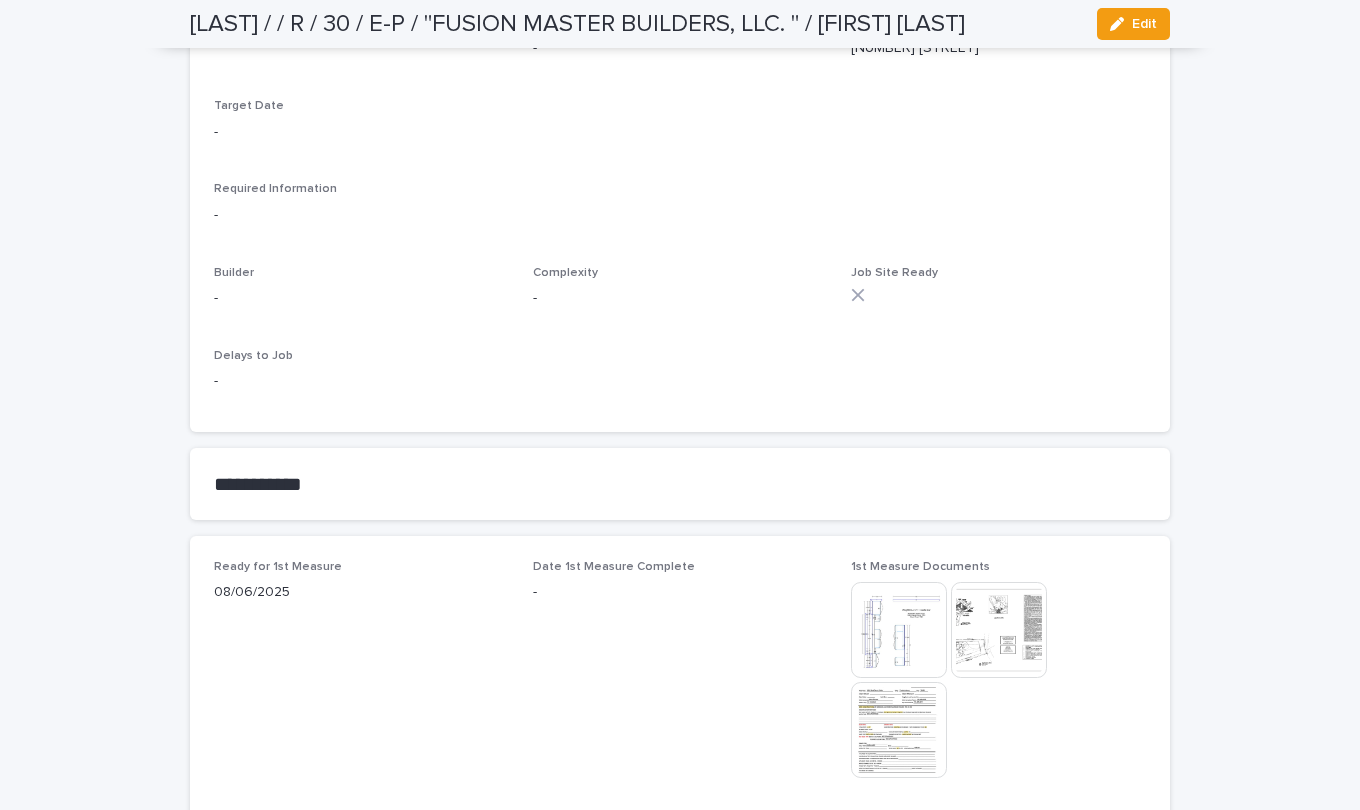 scroll, scrollTop: 800, scrollLeft: 0, axis: vertical 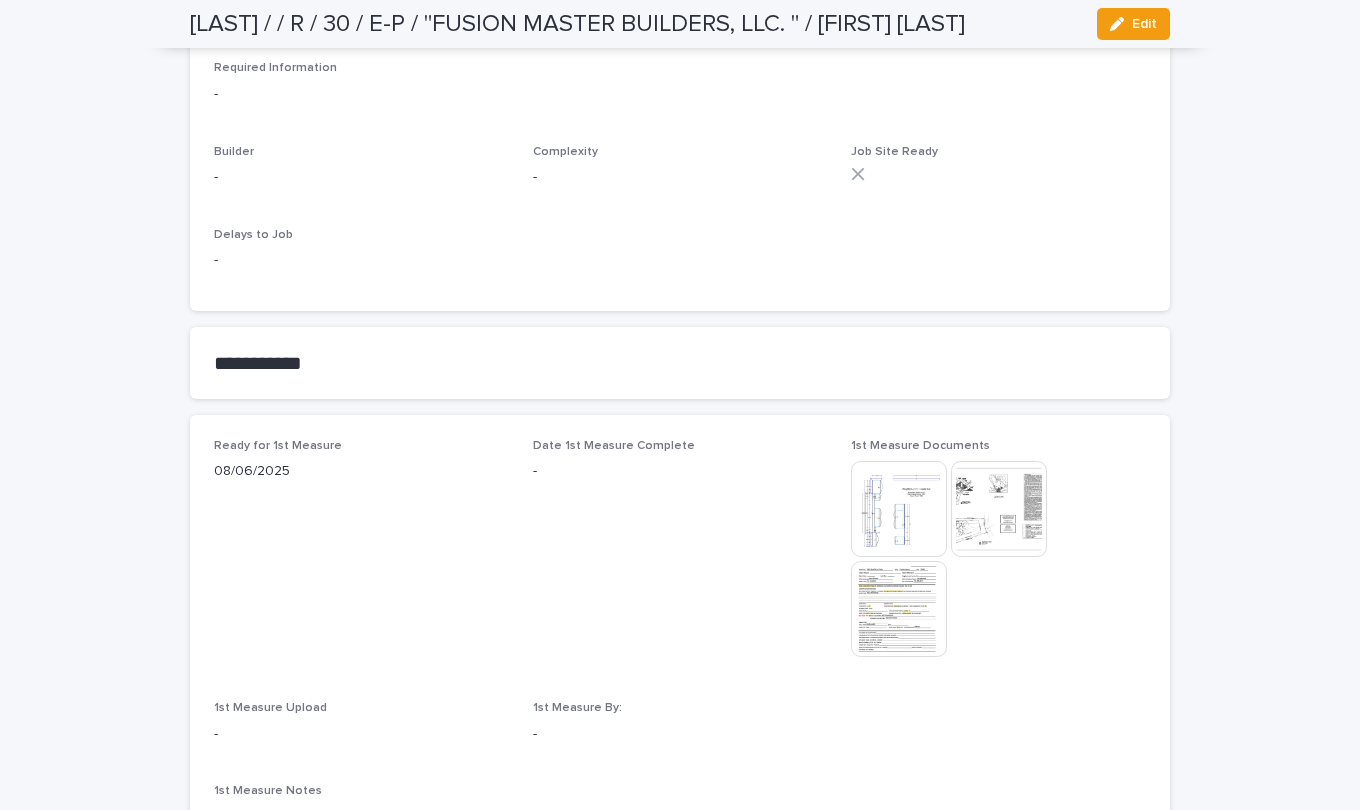 click at bounding box center [899, 509] 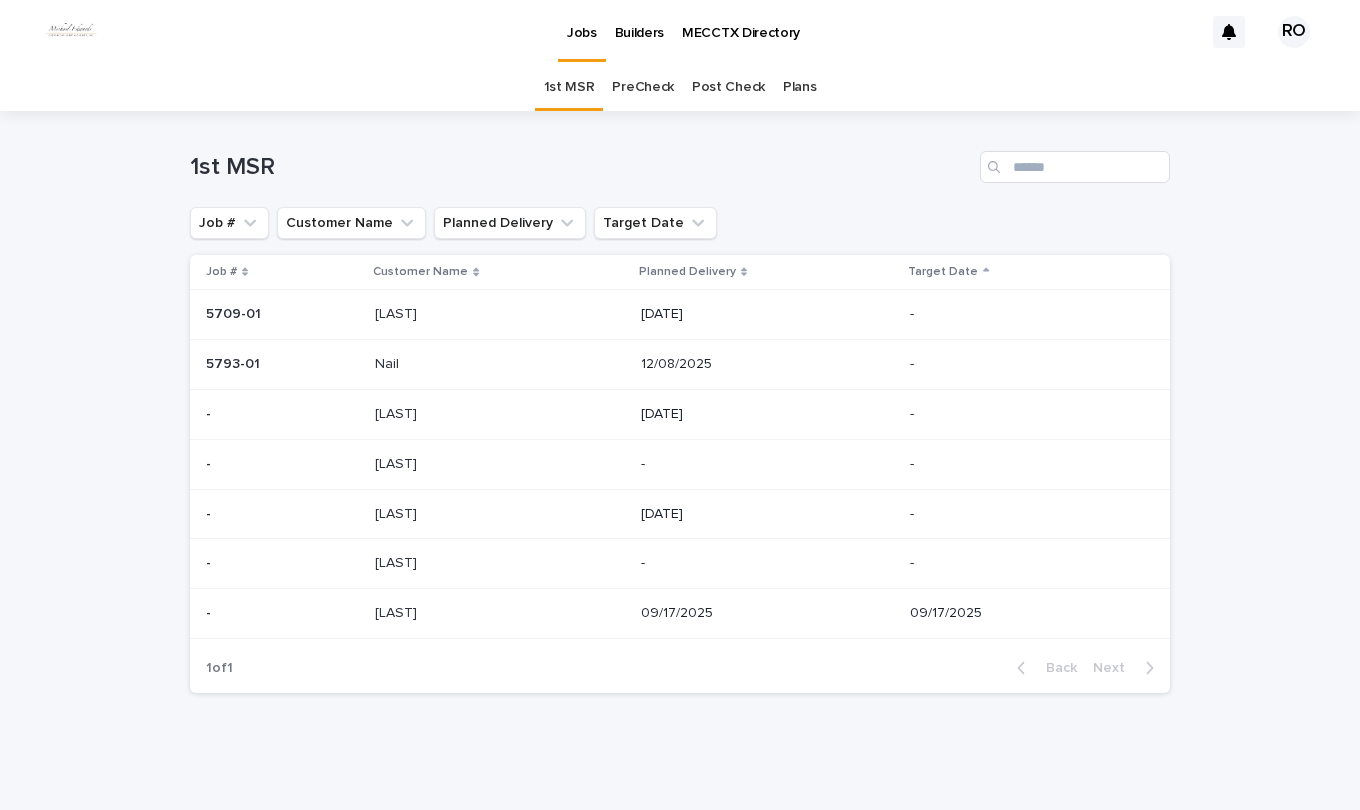 scroll, scrollTop: 0, scrollLeft: 0, axis: both 